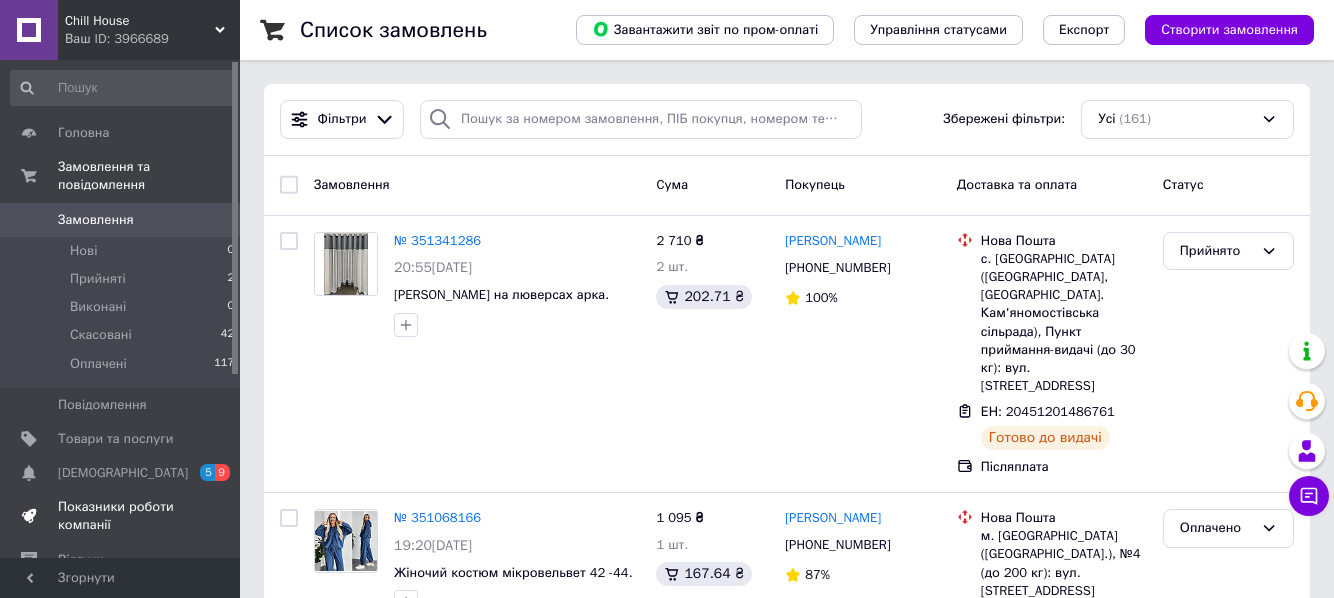 scroll, scrollTop: 0, scrollLeft: 0, axis: both 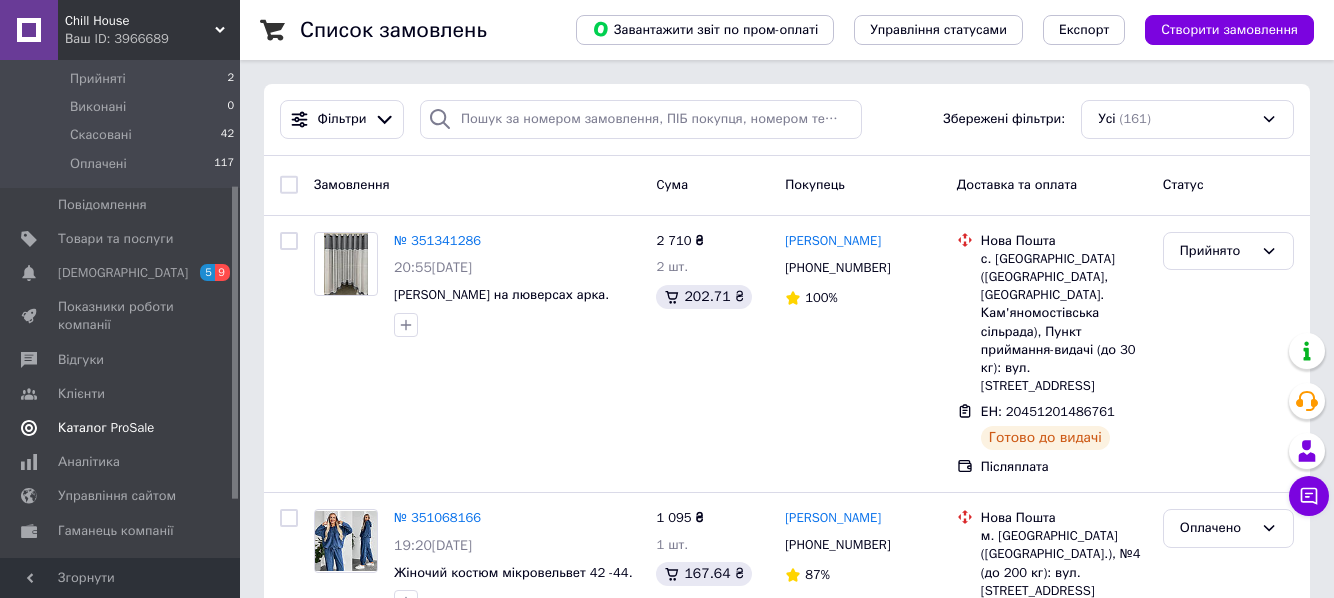 click on "Каталог ProSale" at bounding box center (106, 428) 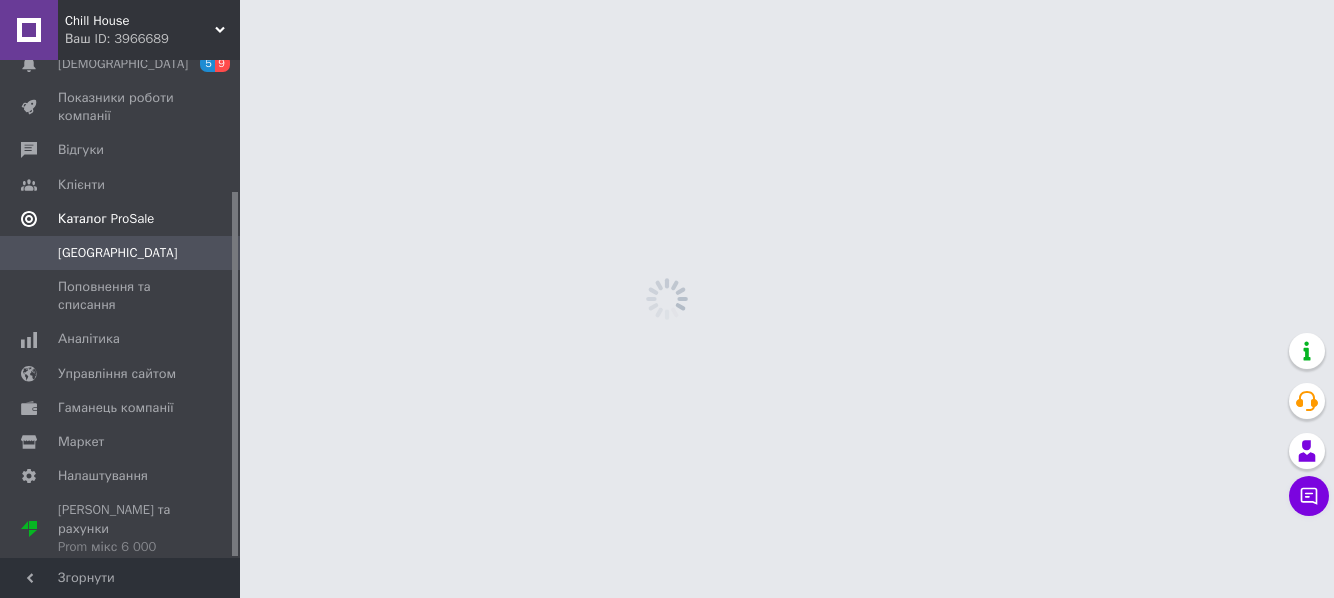 scroll, scrollTop: 178, scrollLeft: 0, axis: vertical 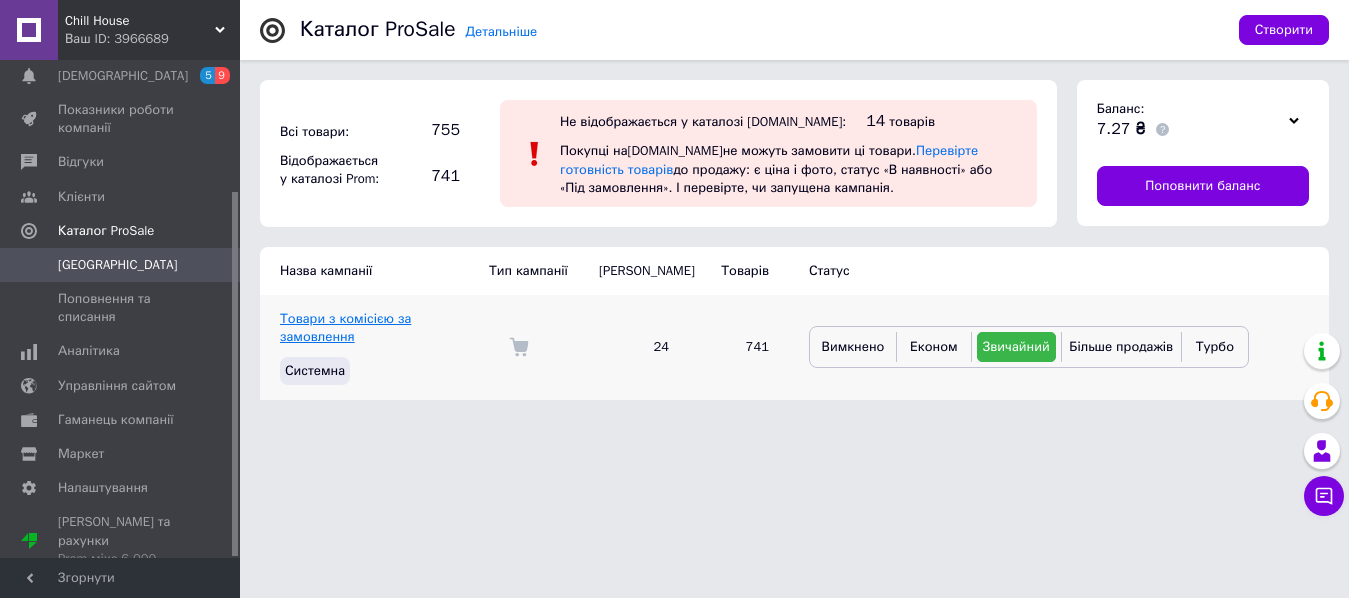 click on "Товари з комісією за замовлення" at bounding box center (345, 327) 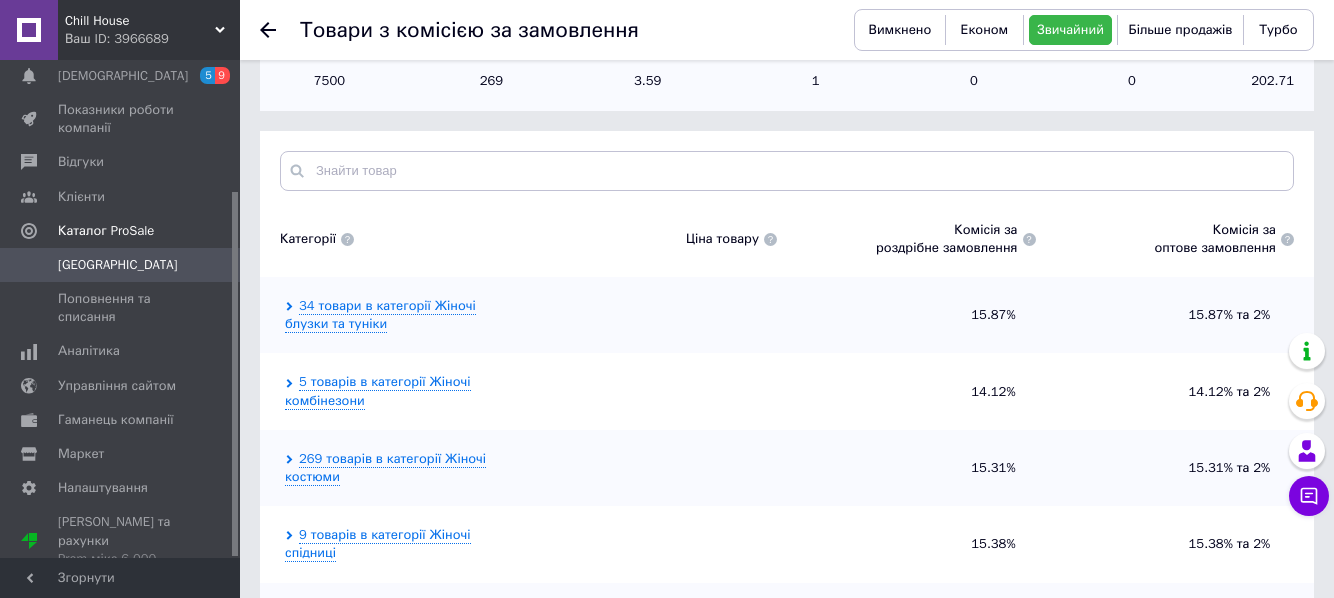 scroll, scrollTop: 300, scrollLeft: 0, axis: vertical 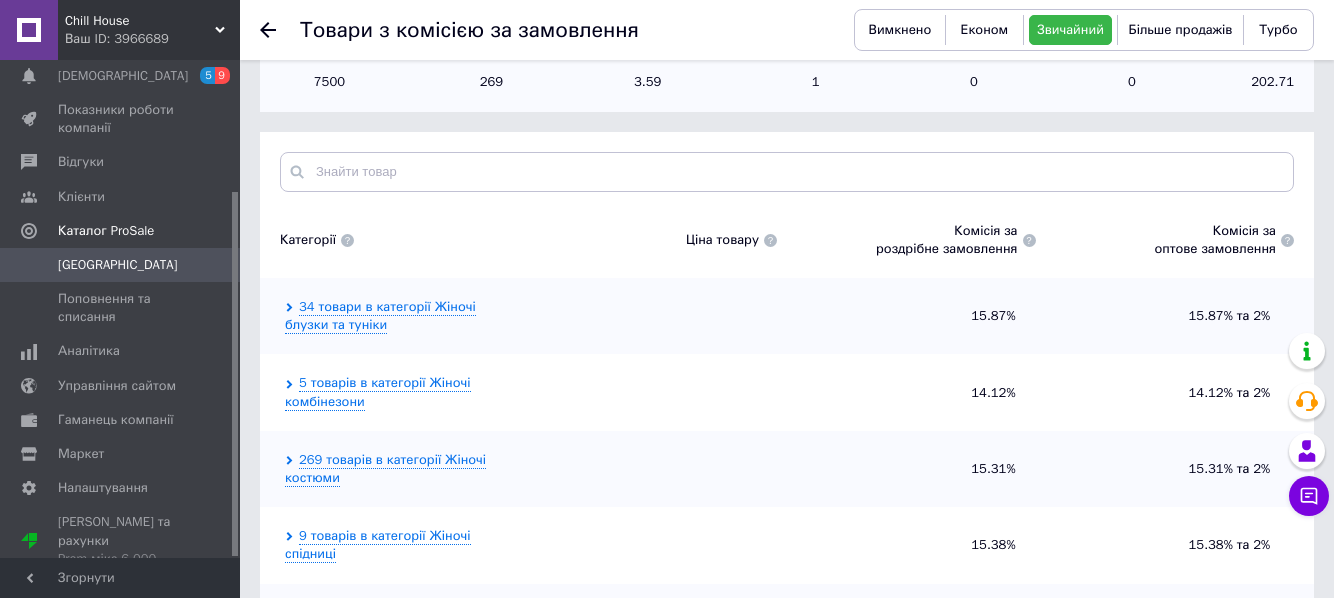 click 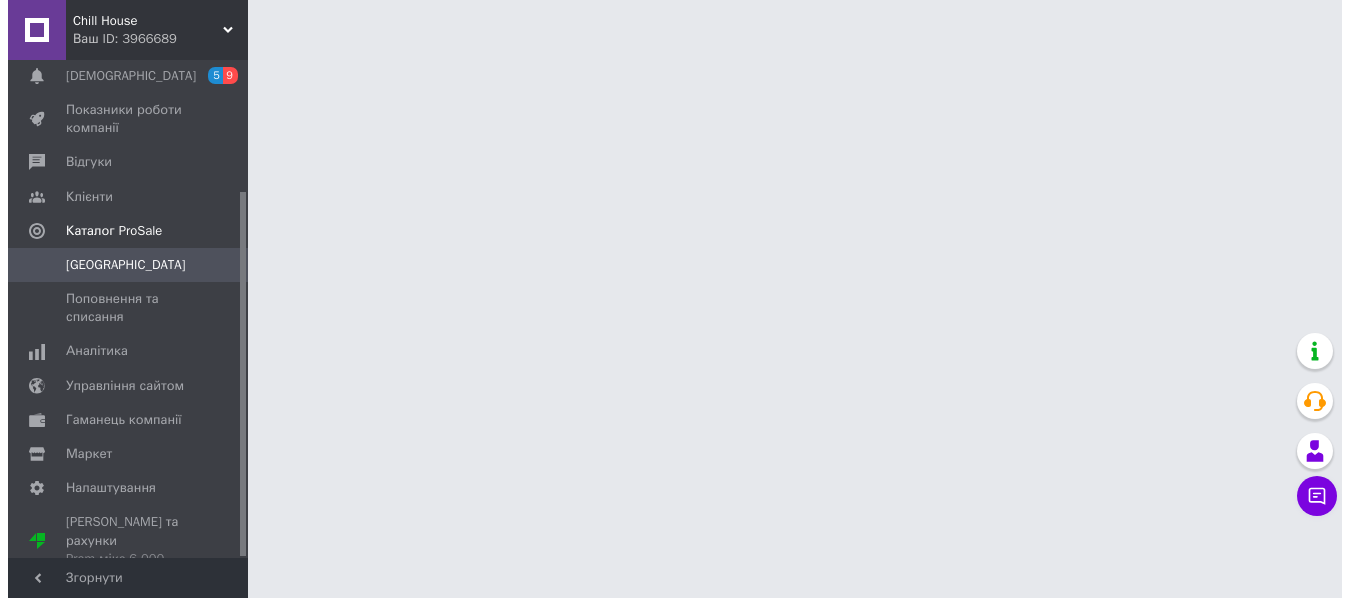 scroll, scrollTop: 0, scrollLeft: 0, axis: both 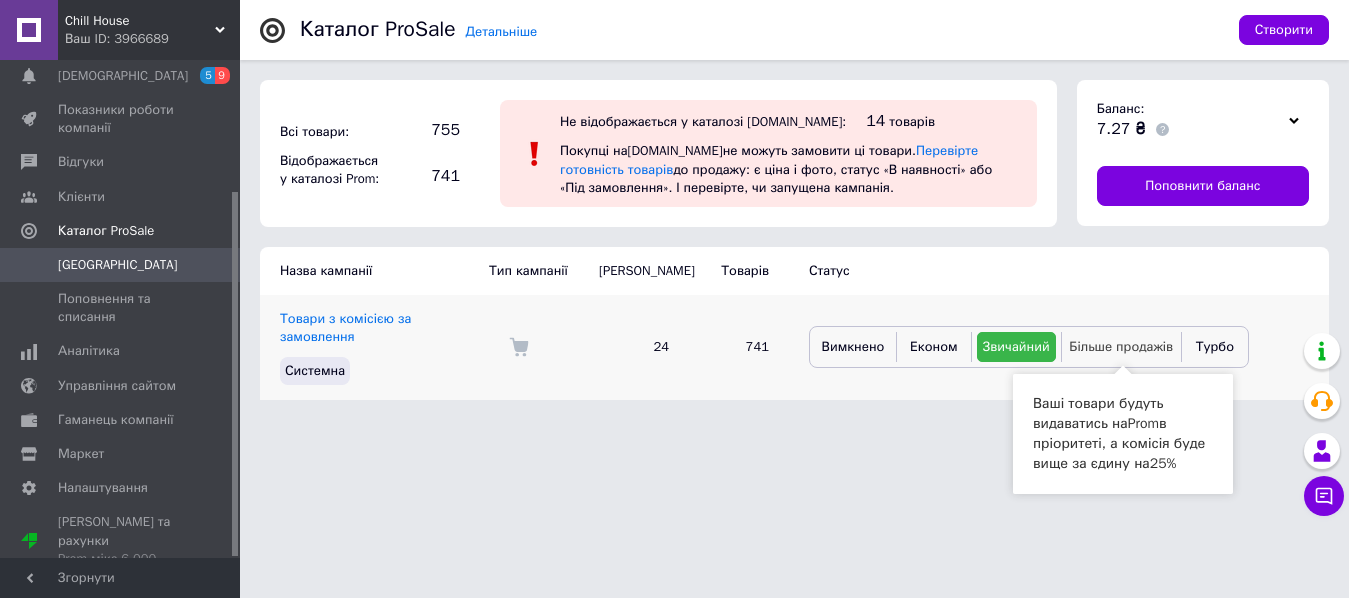 click on "Більше продажів" at bounding box center (1121, 346) 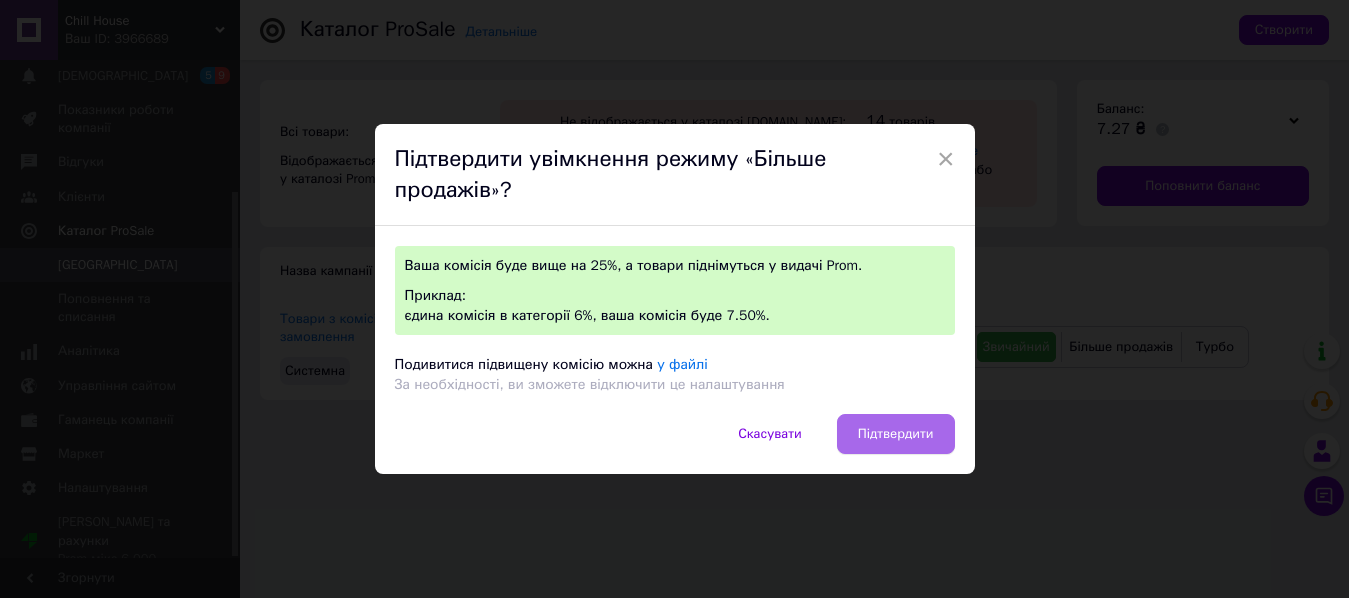 click on "Підтвердити" at bounding box center [896, 434] 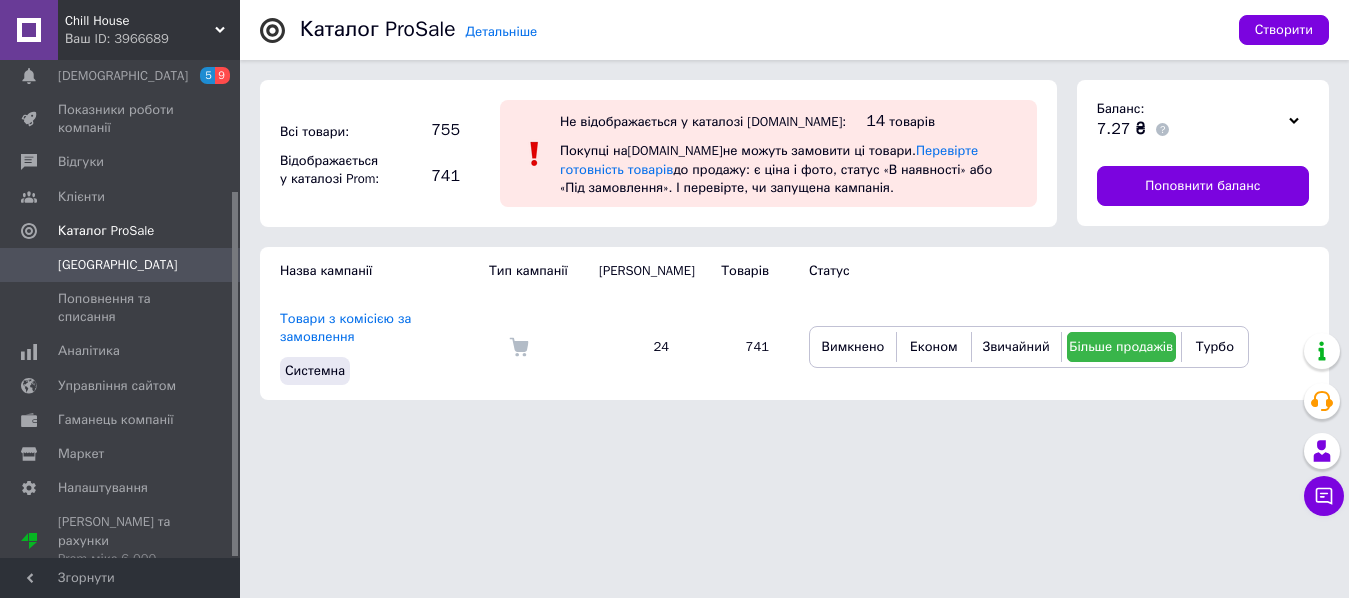 scroll, scrollTop: 292, scrollLeft: 0, axis: vertical 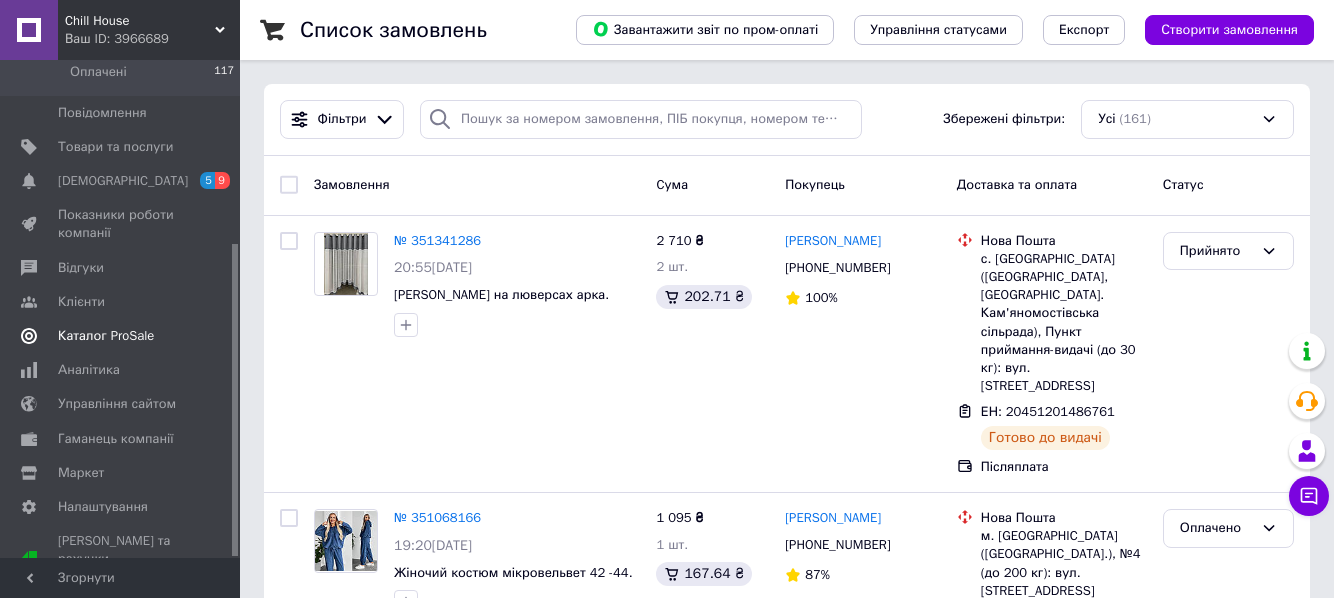 click on "Каталог ProSale" at bounding box center (106, 336) 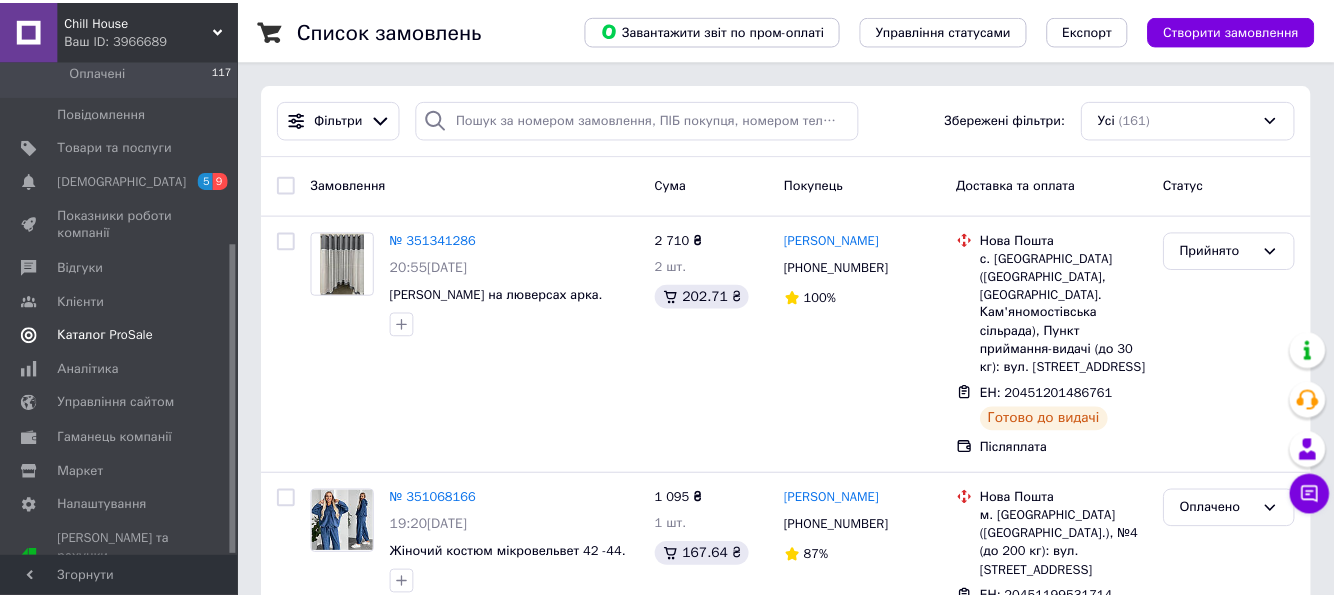 scroll, scrollTop: 178, scrollLeft: 0, axis: vertical 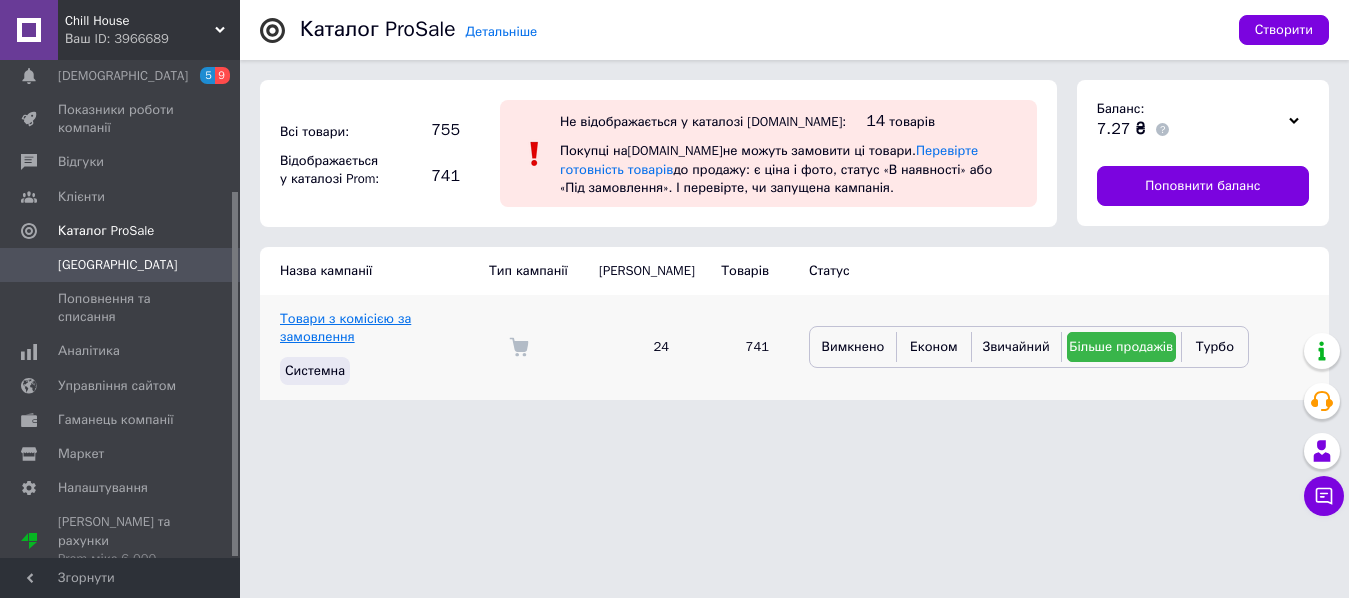 click on "Товари з комісією за замовлення" at bounding box center (345, 327) 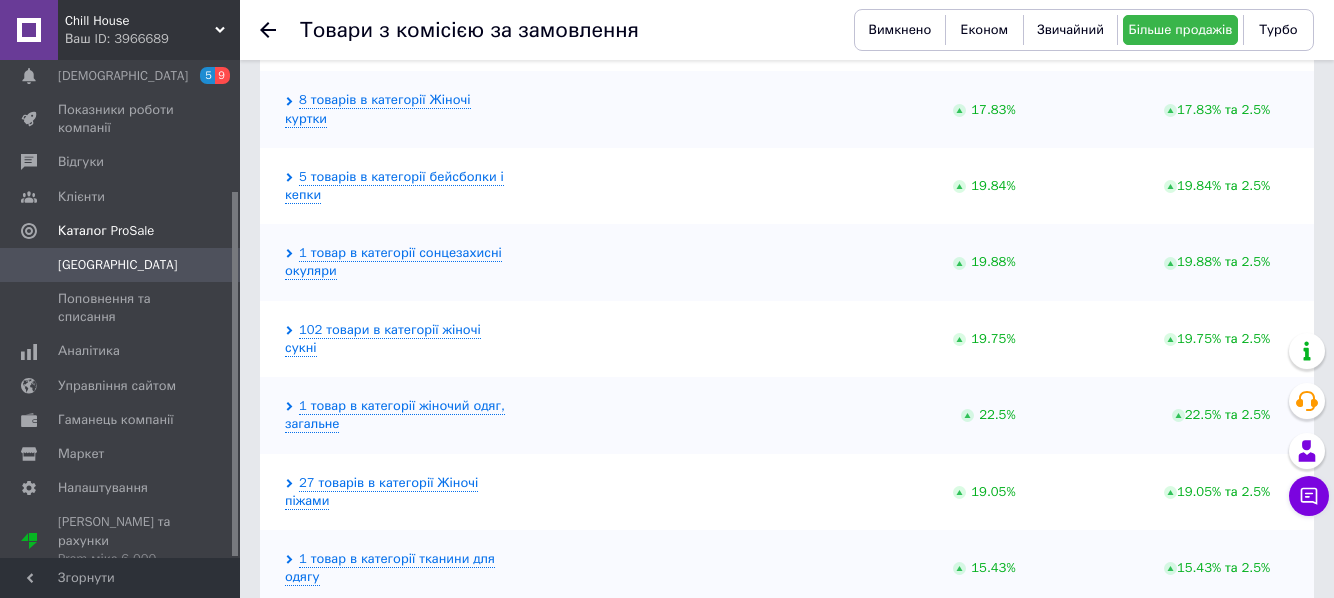 scroll, scrollTop: 1000, scrollLeft: 0, axis: vertical 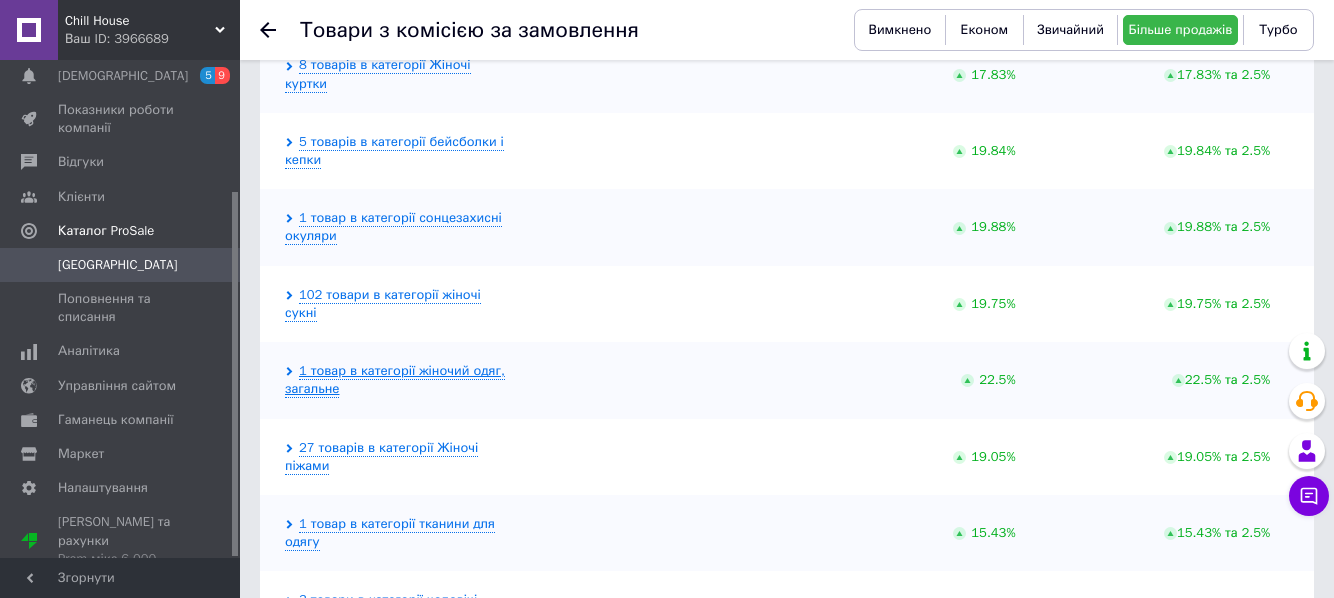 click on "1 товар в категорії жіночий одяг, загальне" at bounding box center [395, 380] 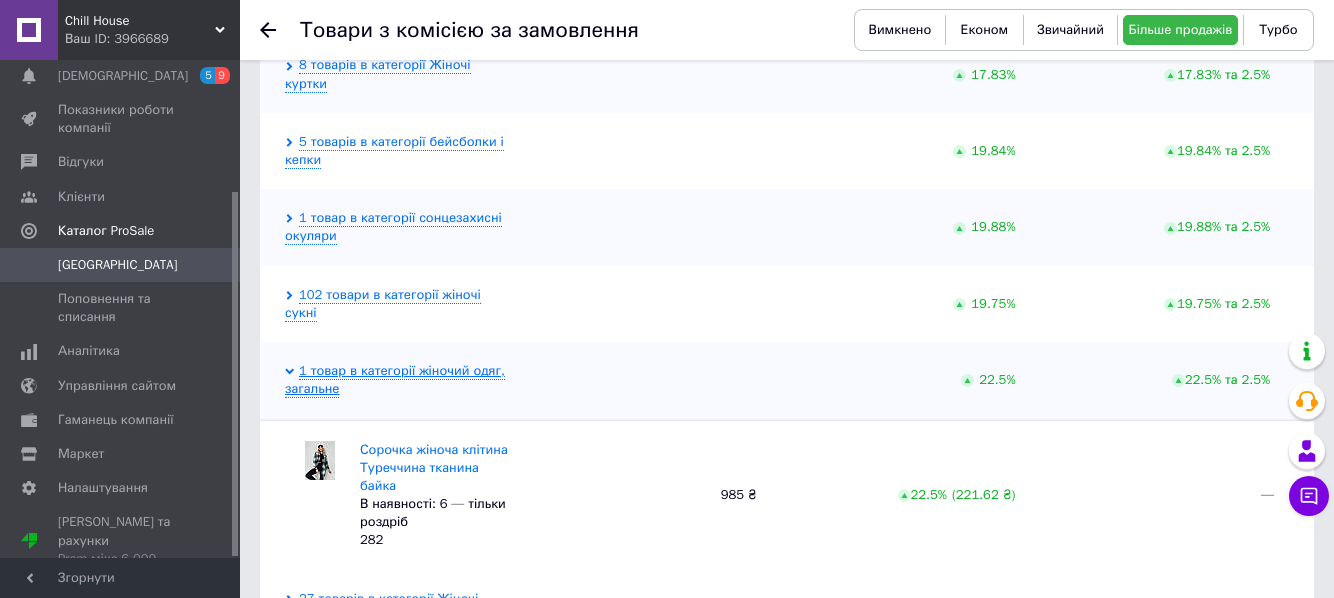 click on "1 товар в категорії жіночий одяг, загальне" at bounding box center [395, 380] 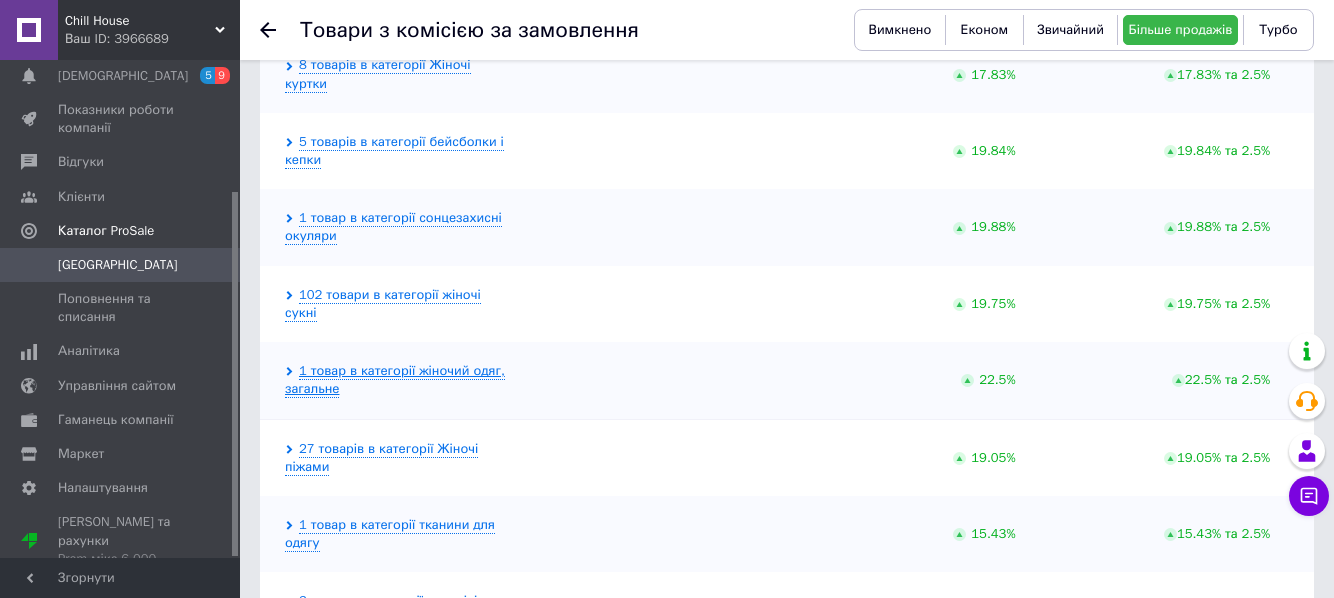 click on "1 товар в категорії жіночий одяг, загальне" at bounding box center [395, 380] 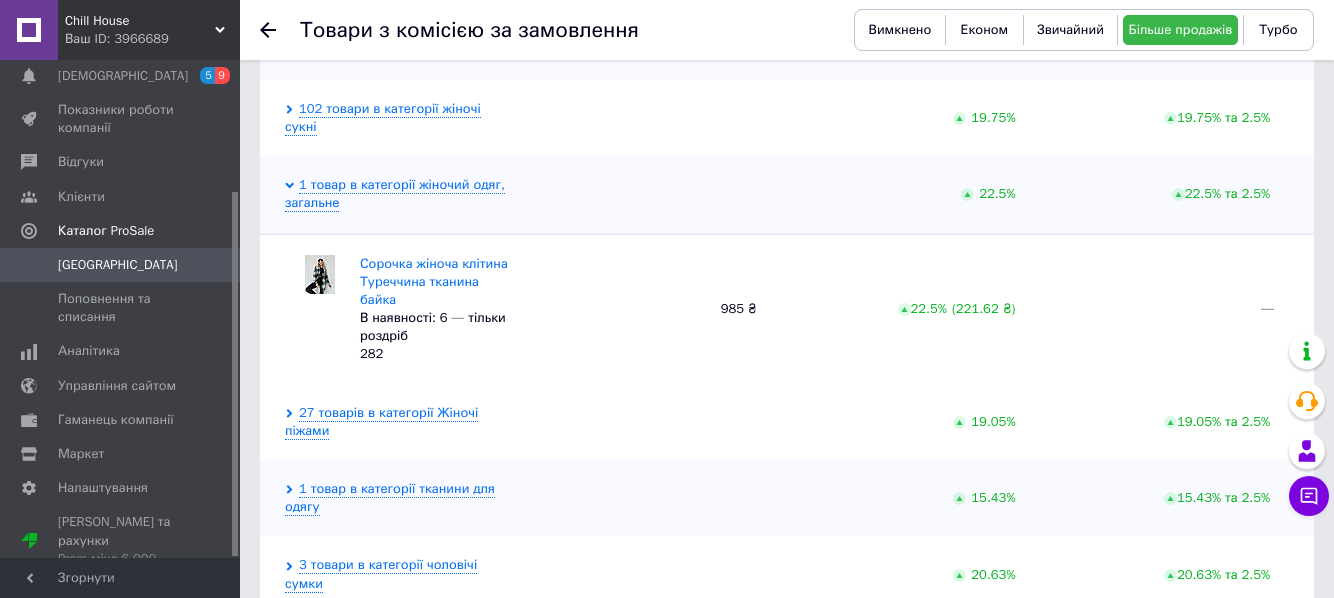 scroll, scrollTop: 1200, scrollLeft: 0, axis: vertical 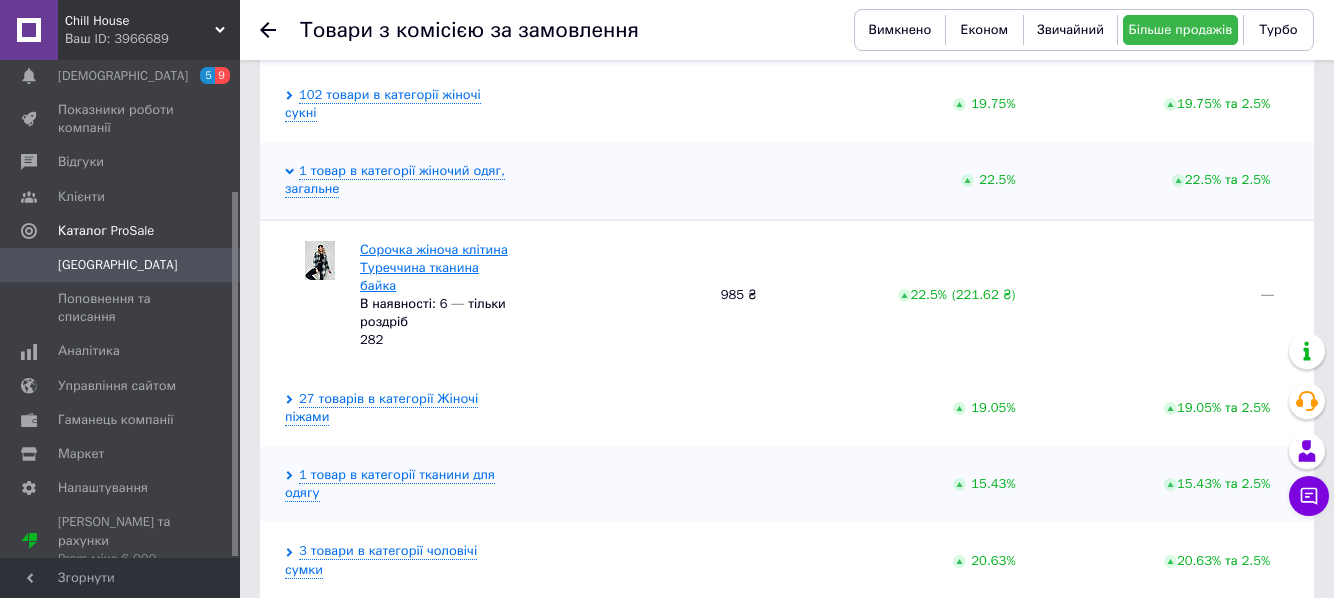 click on "Сорочка жіноча клітина Туреччина тканина байка" at bounding box center (434, 267) 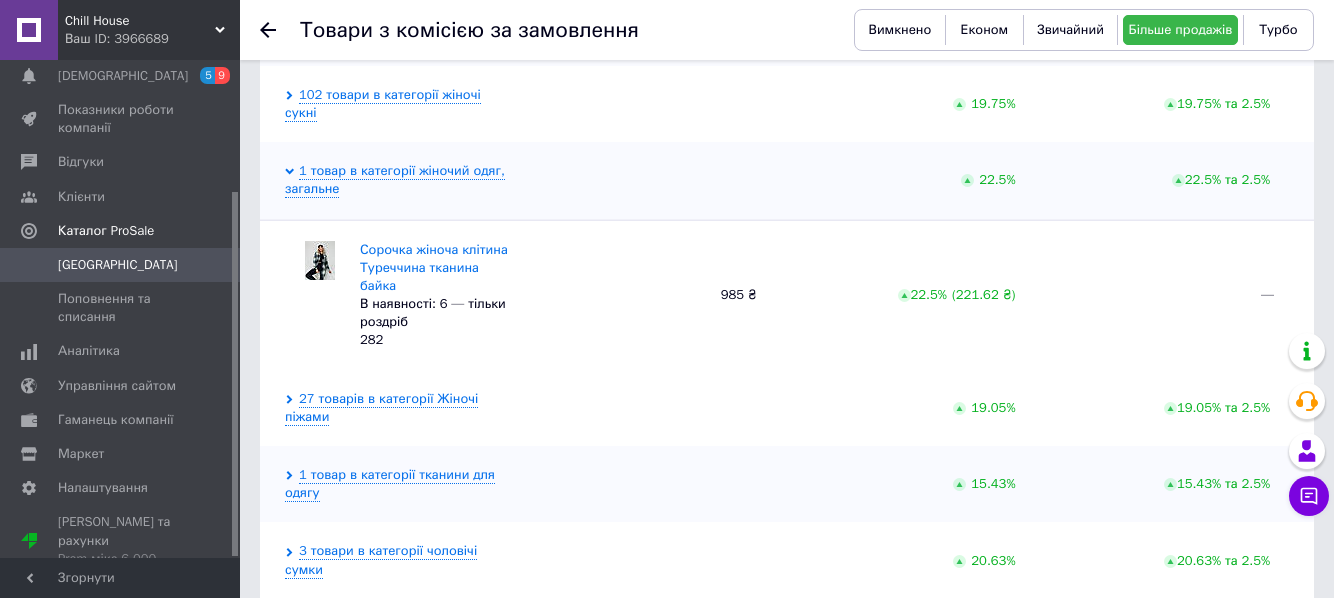 click 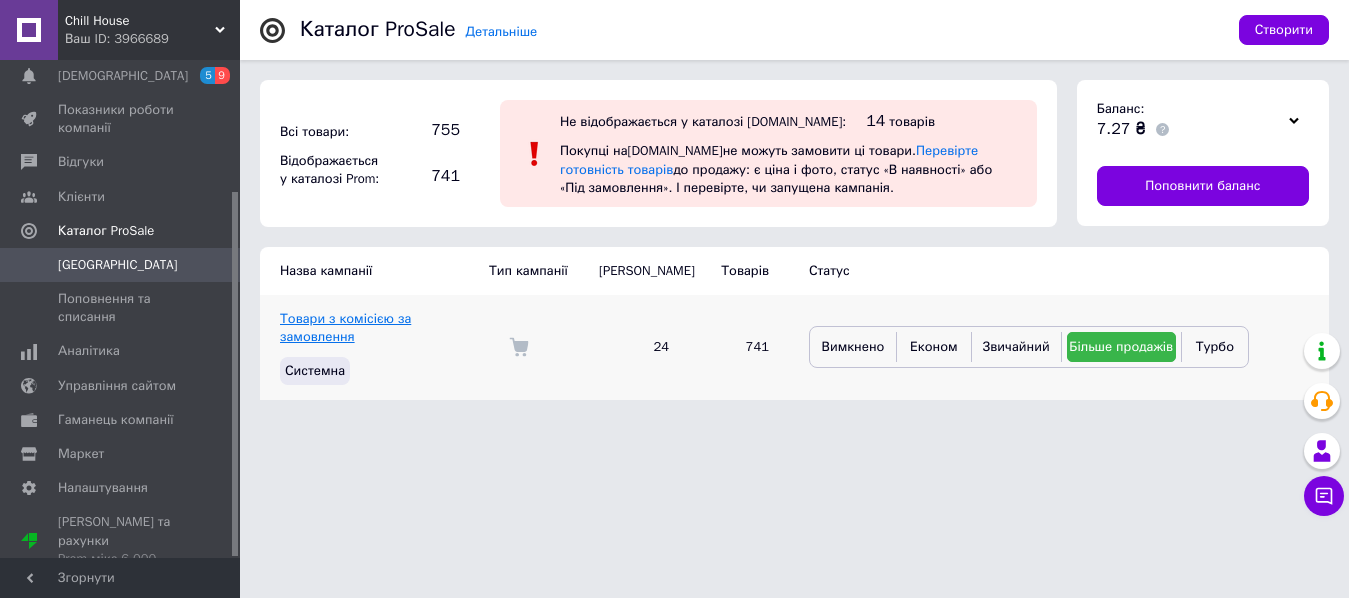 click on "Товари з комісією за замовлення" at bounding box center (345, 327) 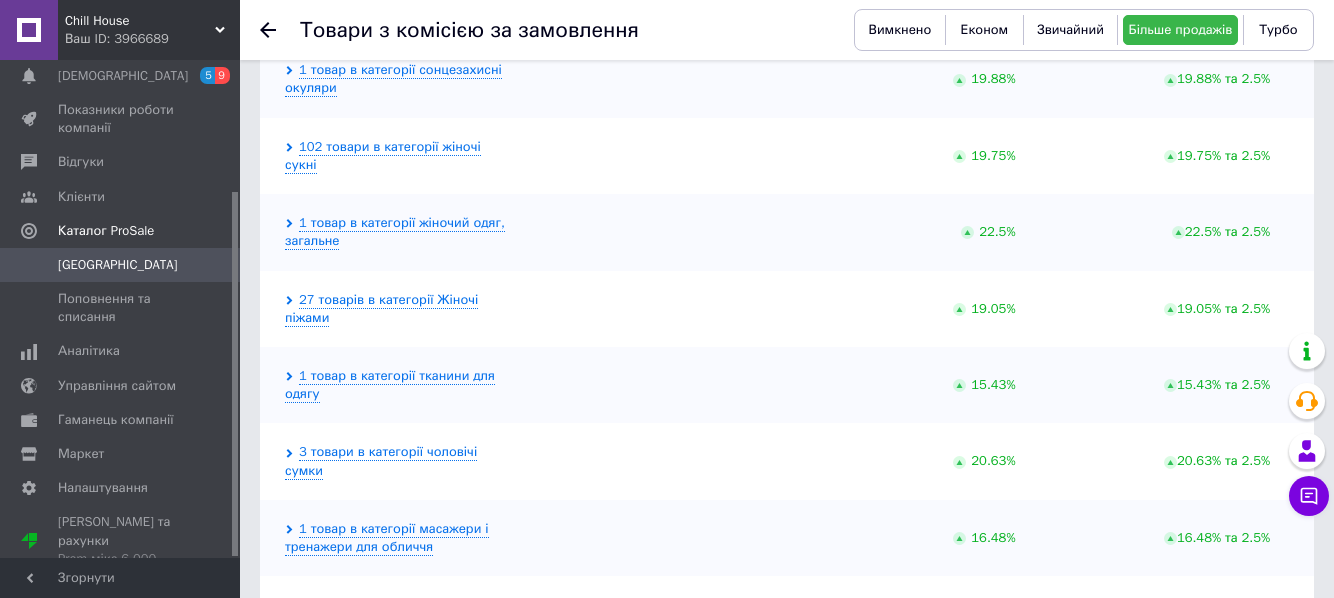 scroll, scrollTop: 1151, scrollLeft: 0, axis: vertical 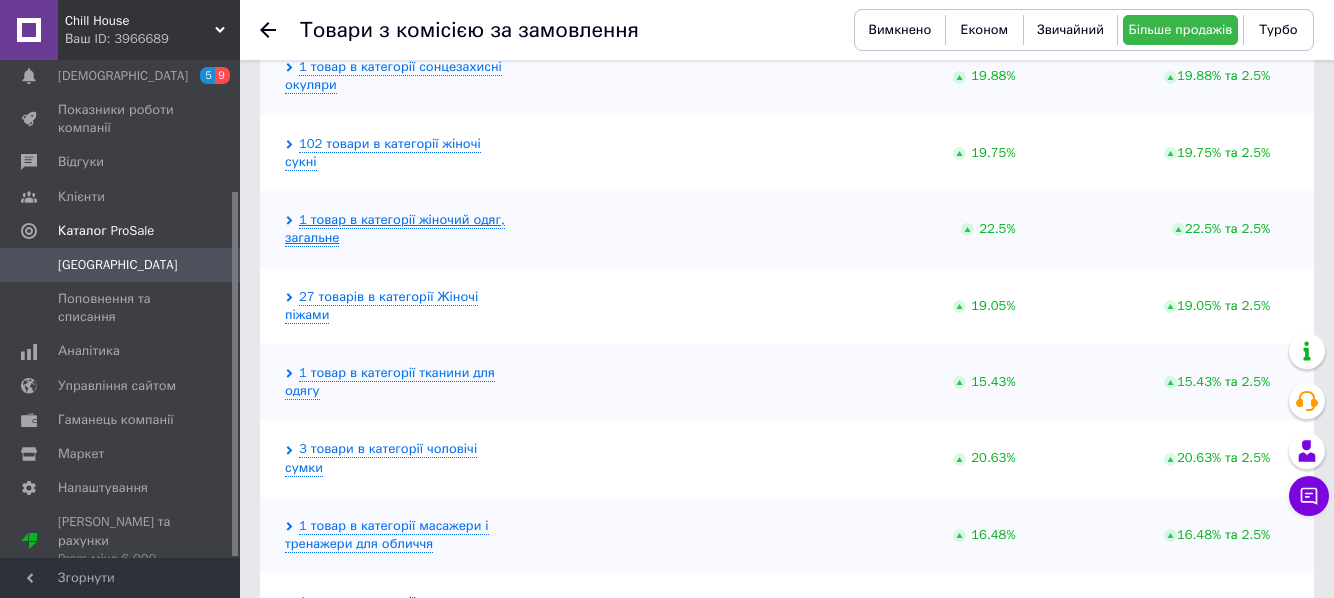 click on "1 товар в категорії жіночий одяг, загальне" at bounding box center [395, 229] 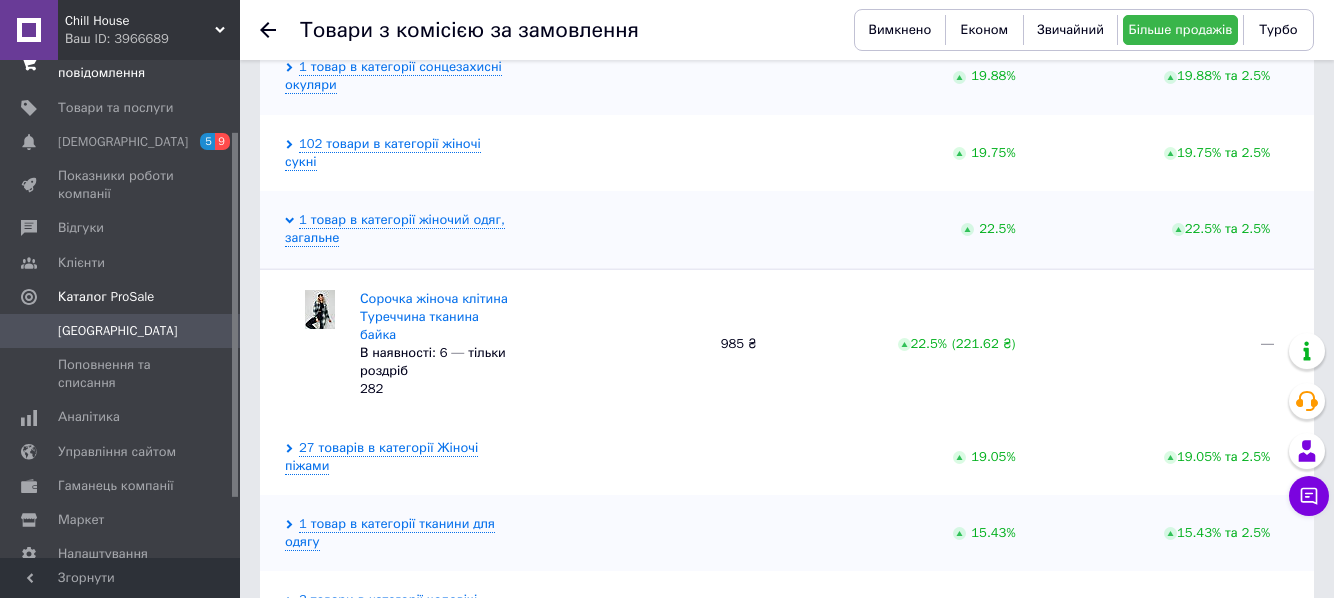 scroll, scrollTop: 0, scrollLeft: 0, axis: both 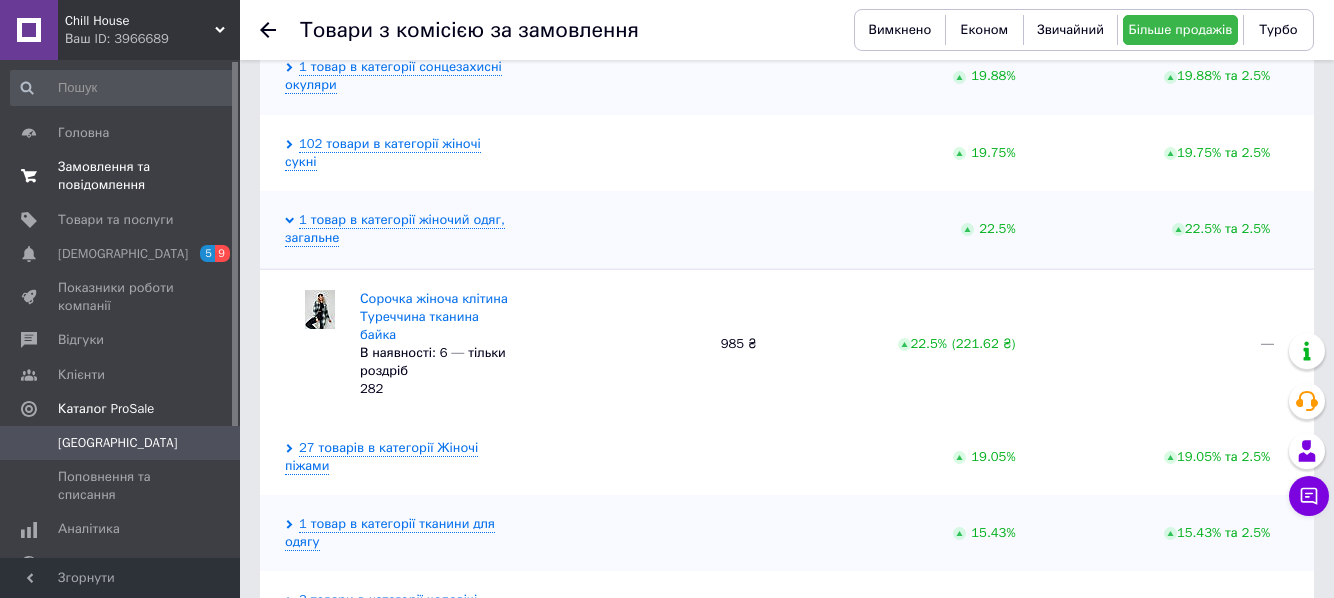 click on "Замовлення та повідомлення" at bounding box center [121, 176] 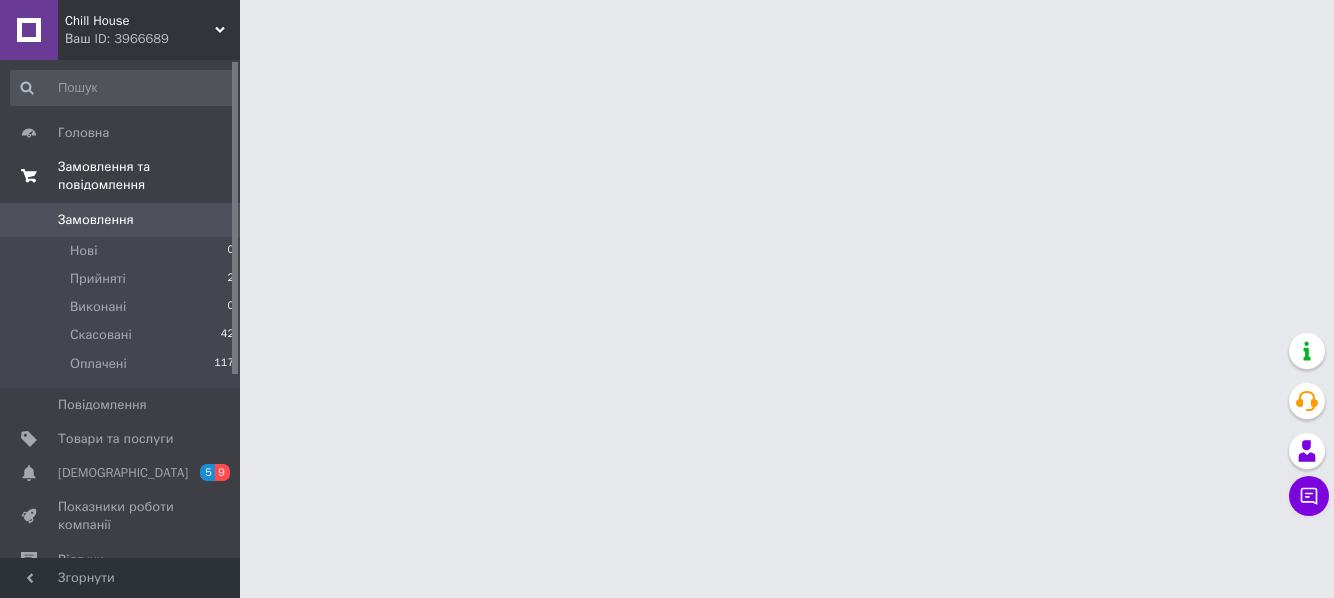 scroll, scrollTop: 0, scrollLeft: 0, axis: both 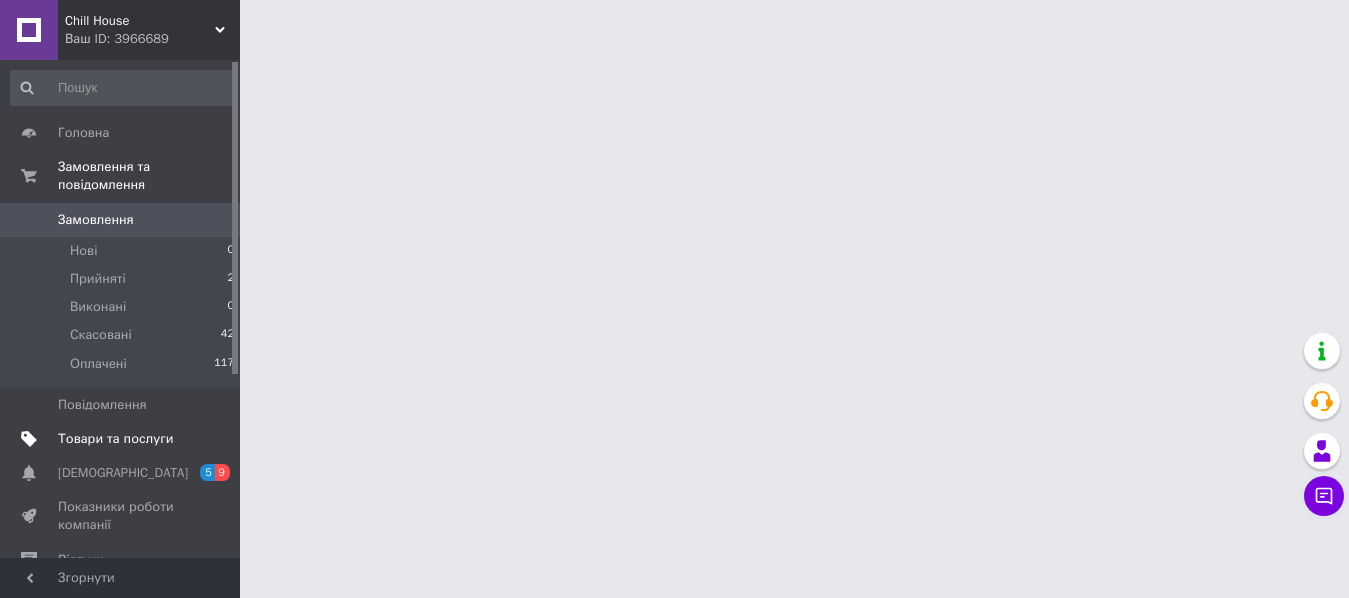 click on "Товари та послуги" at bounding box center [115, 439] 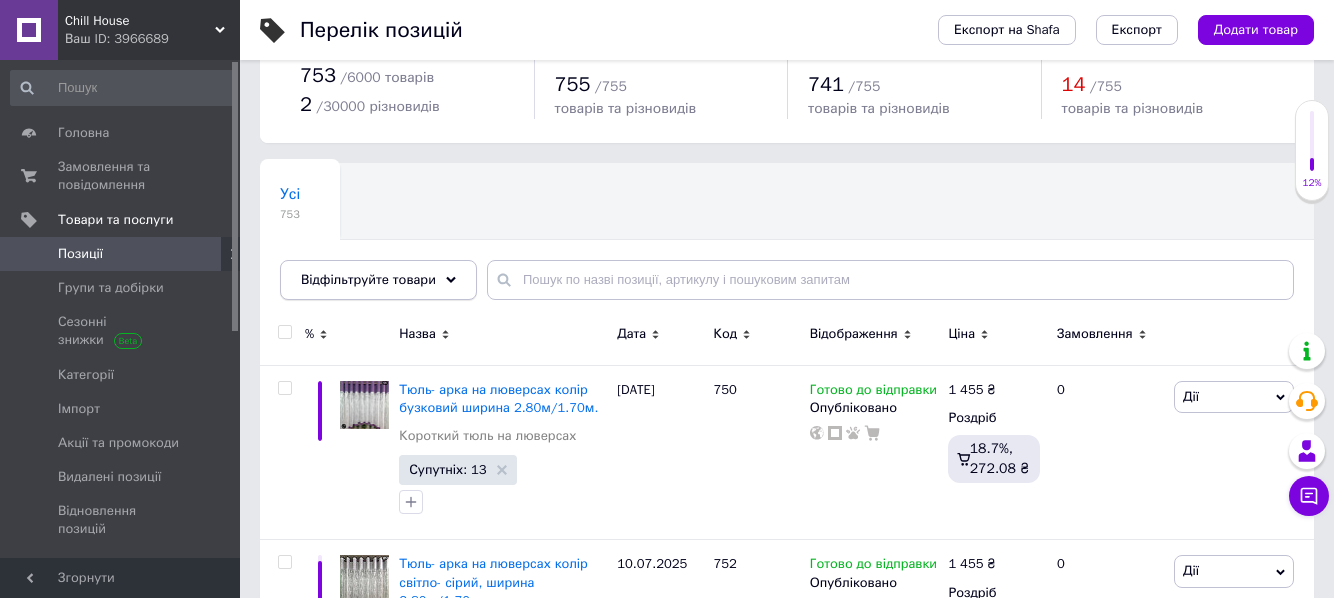 scroll, scrollTop: 100, scrollLeft: 0, axis: vertical 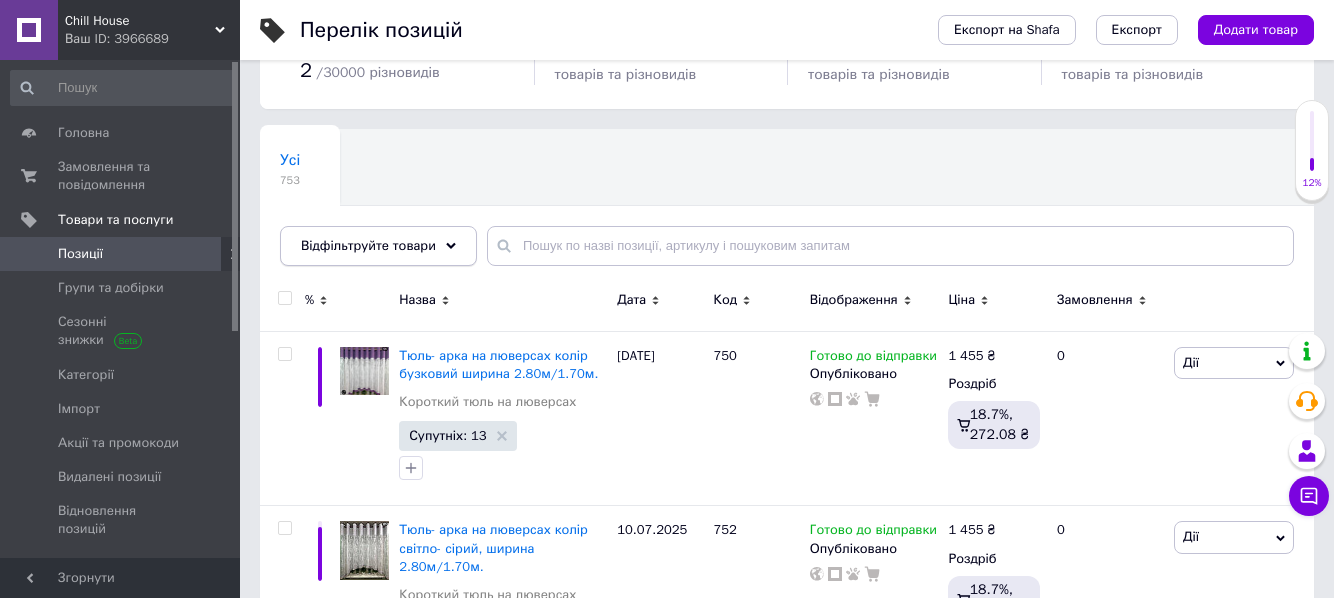 click 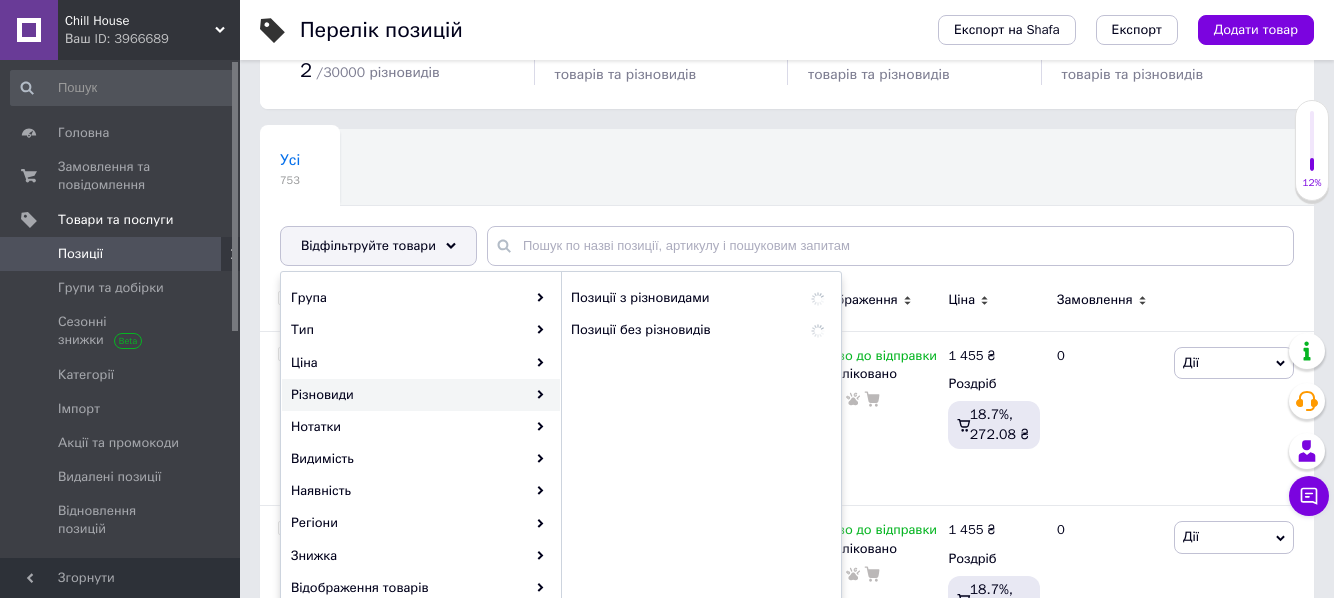 scroll, scrollTop: 200, scrollLeft: 0, axis: vertical 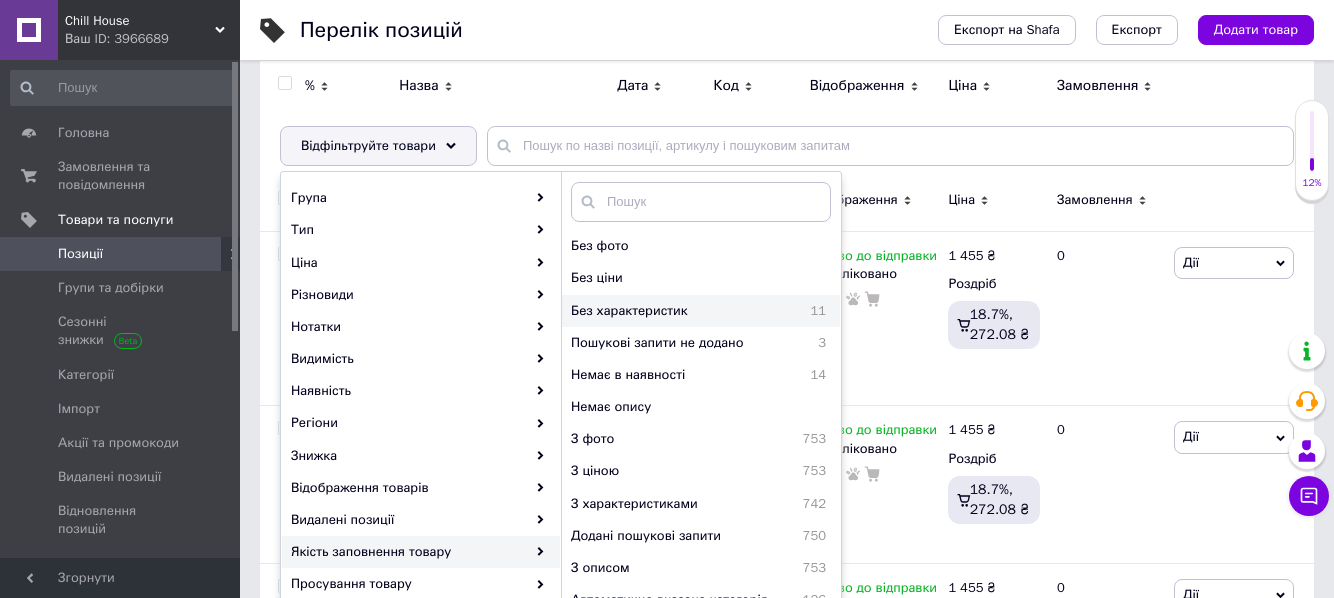 click on "Без характеристик" at bounding box center (675, 311) 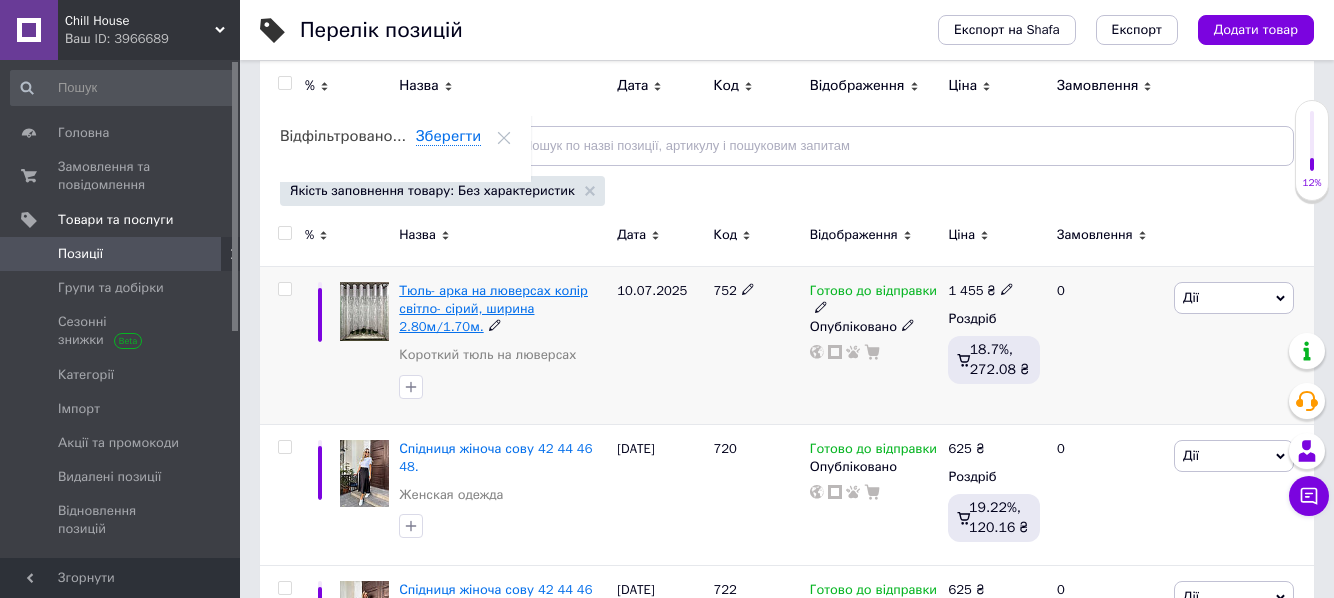 click on "Тюль- арка на люверсах колір світло- сірий, ширина 2.80м/1.70м." at bounding box center [493, 308] 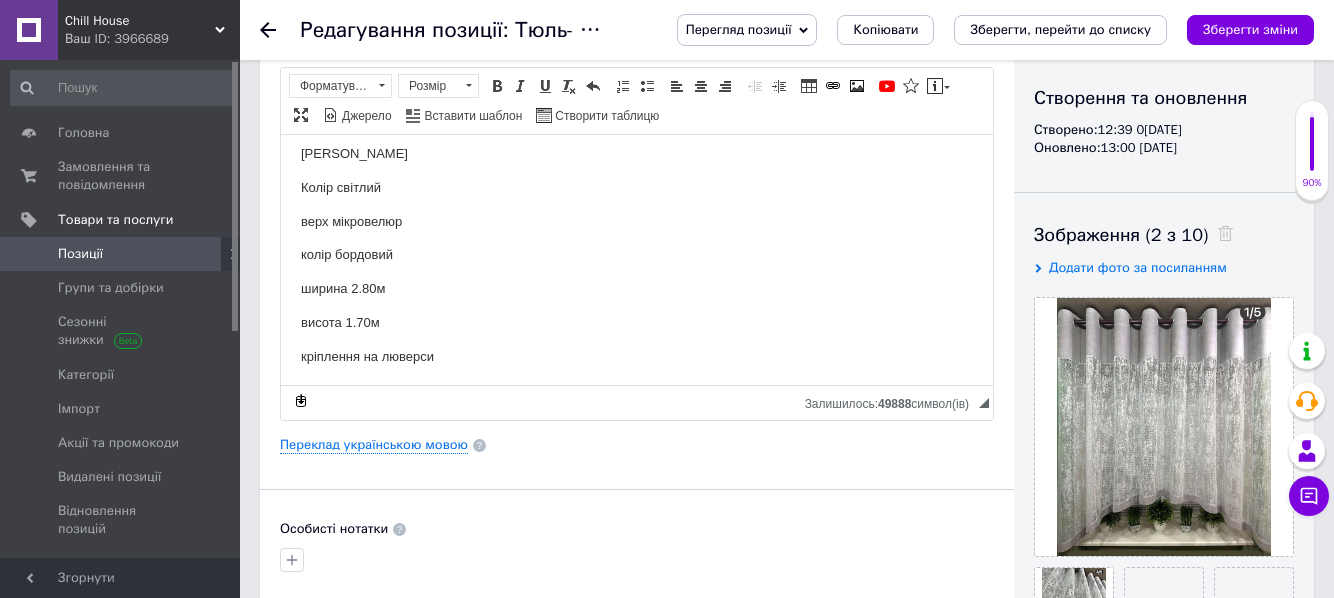 scroll, scrollTop: 14, scrollLeft: 0, axis: vertical 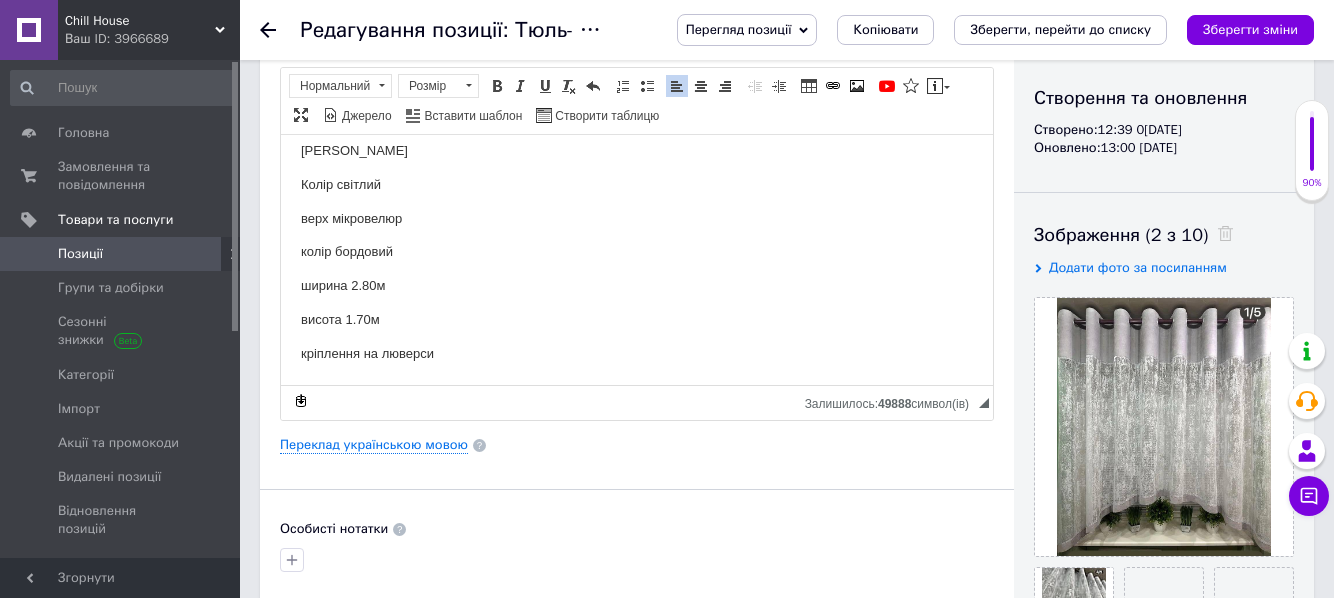 click on "колір бордовий" at bounding box center (637, 251) 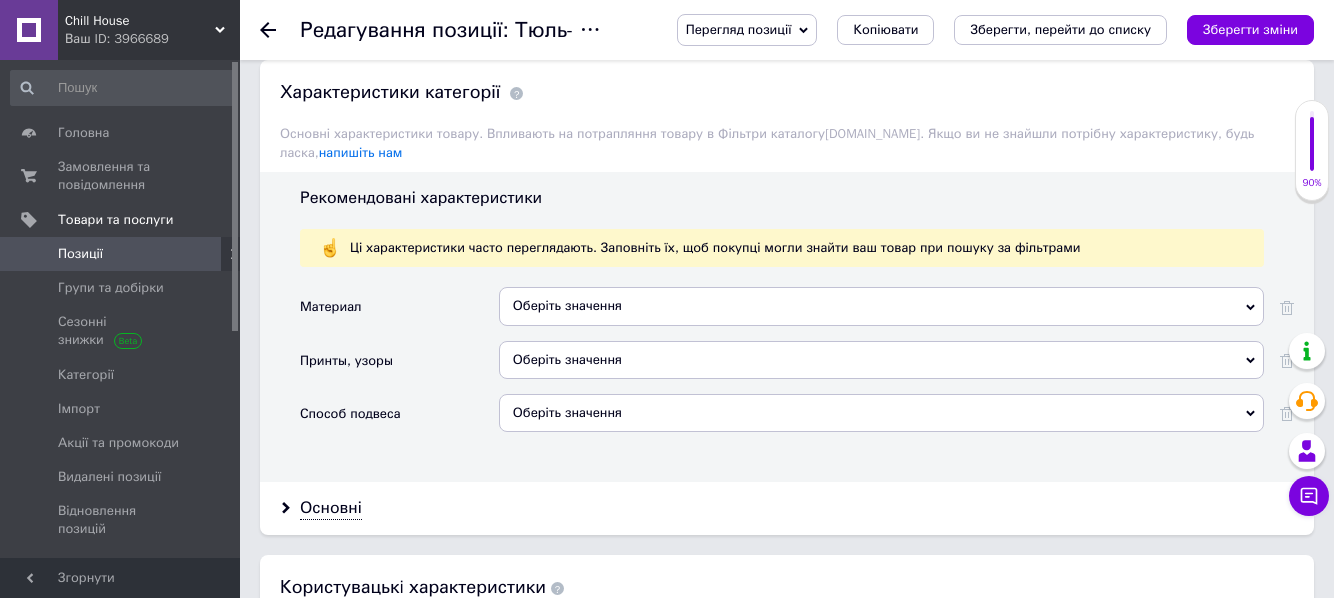 scroll, scrollTop: 1600, scrollLeft: 0, axis: vertical 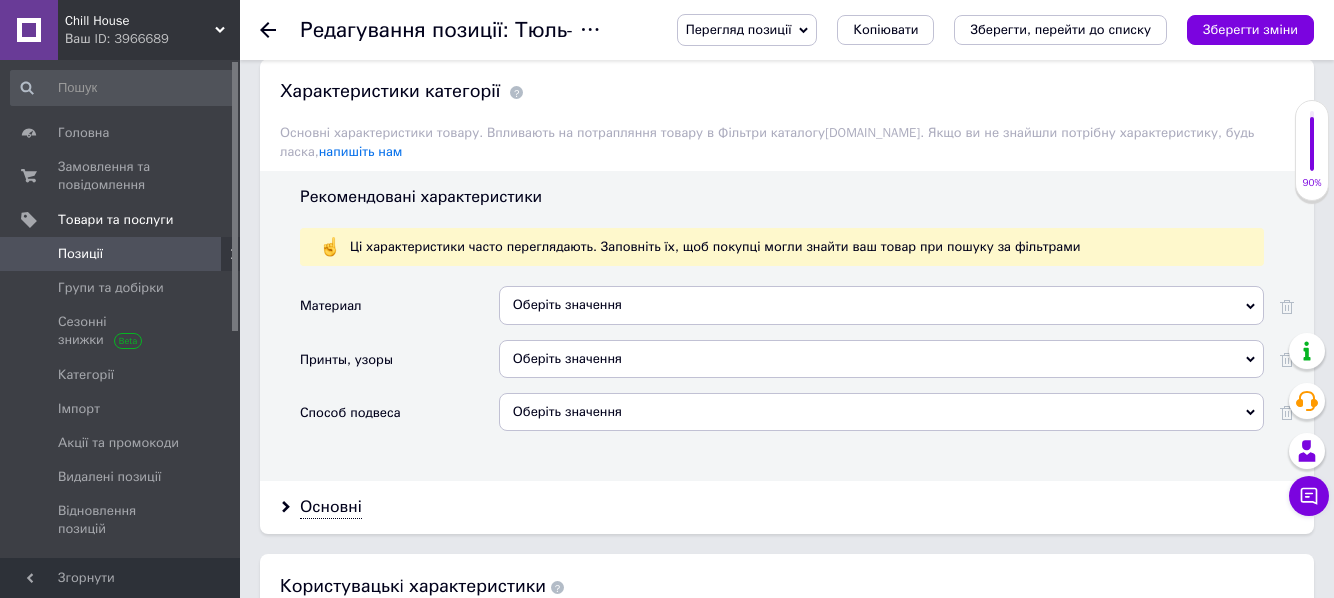 click on "Оберіть значення" at bounding box center (881, 359) 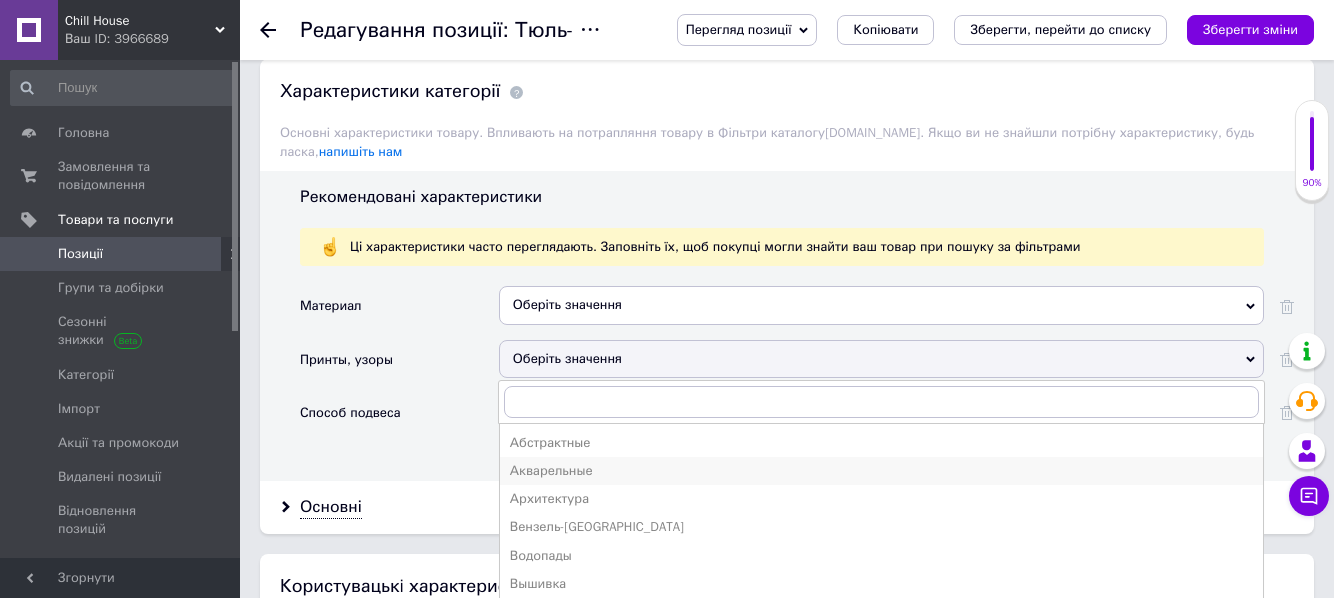 click on "Акварельные" at bounding box center [881, 471] 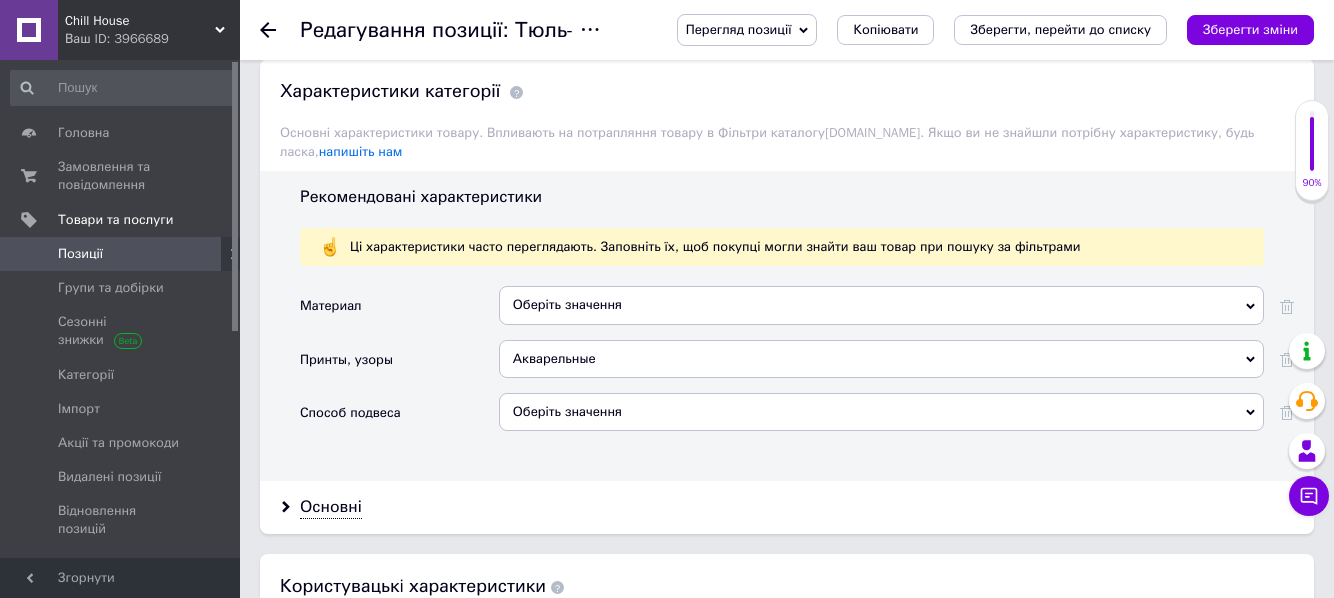 click on "Оберіть значення" at bounding box center [881, 305] 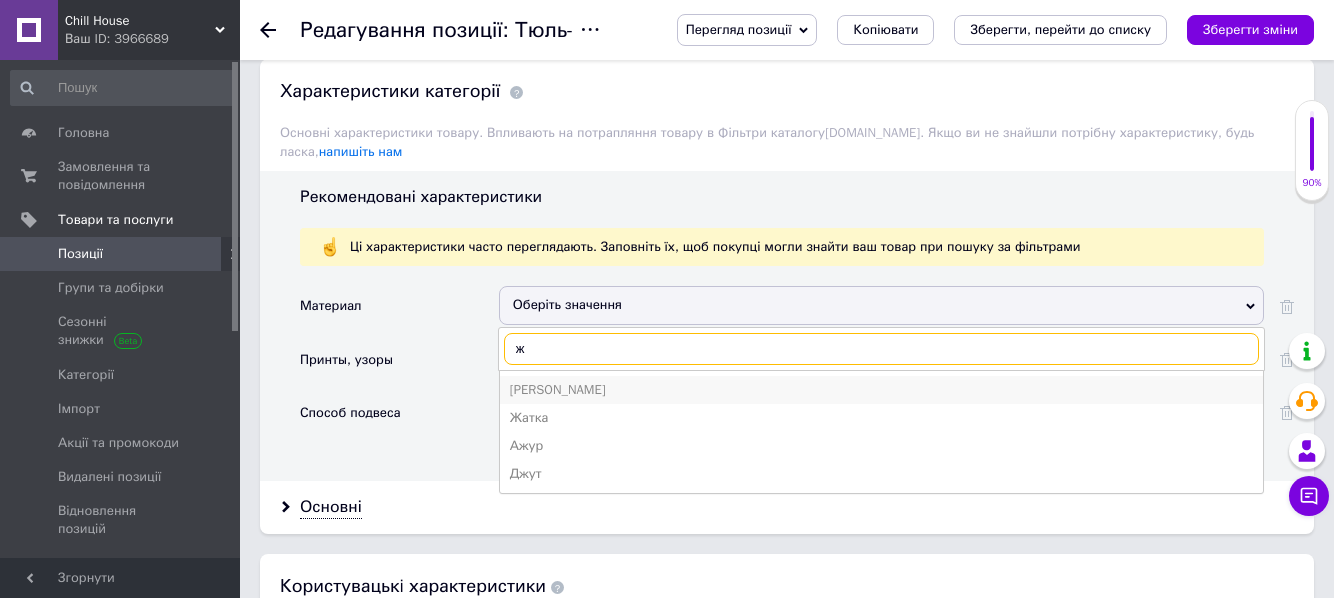 type on "ж" 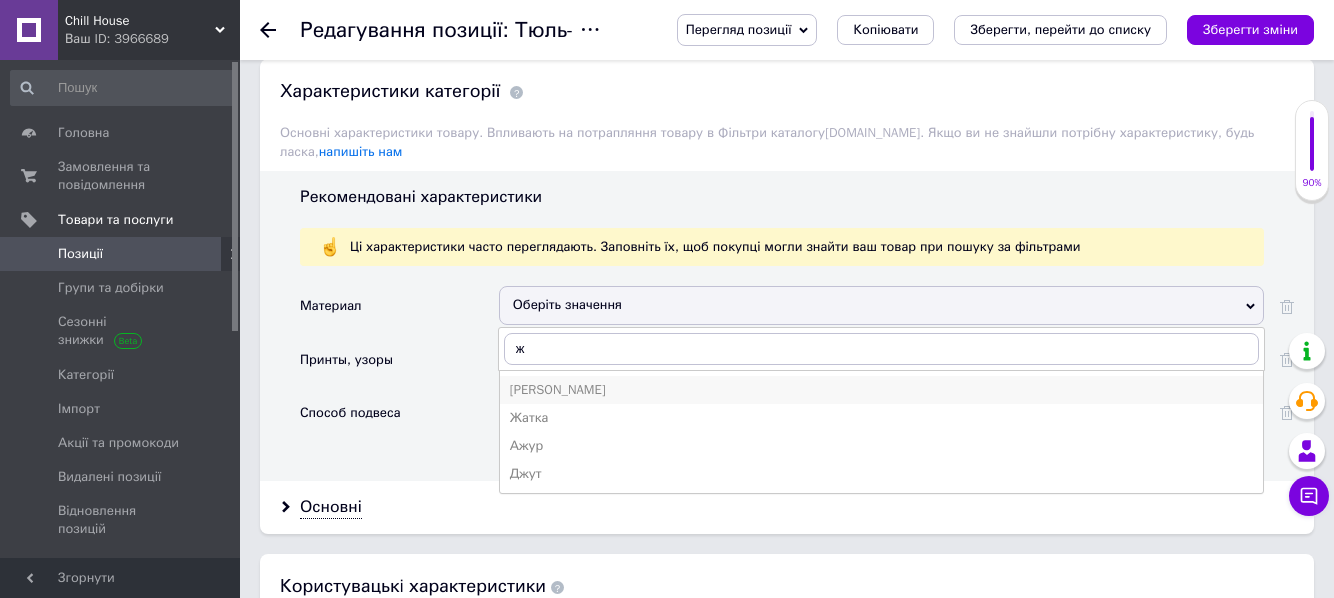 click on "[PERSON_NAME]" at bounding box center [881, 390] 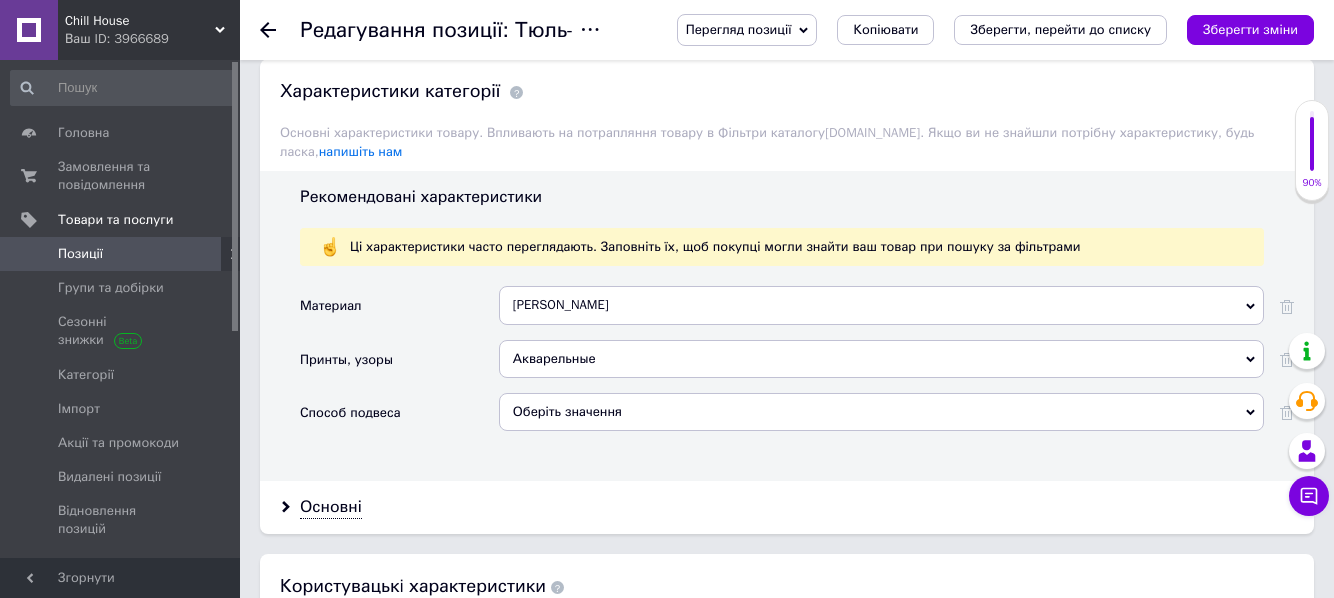 click on "Оберіть значення" at bounding box center (881, 412) 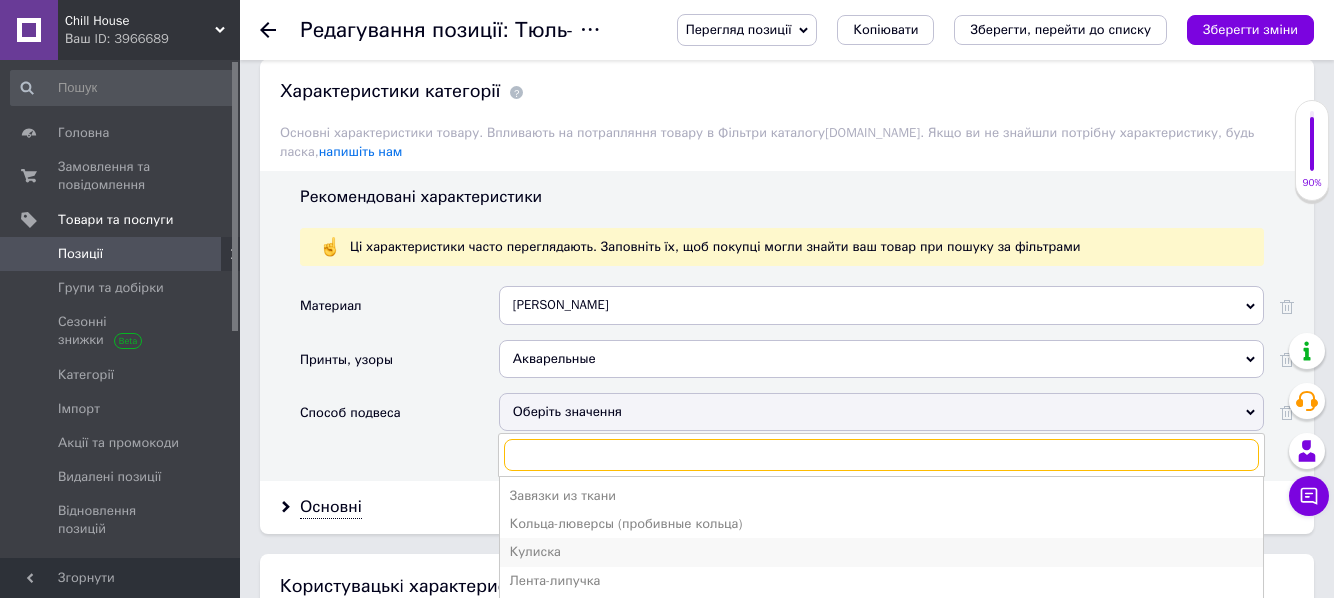 scroll, scrollTop: 1700, scrollLeft: 0, axis: vertical 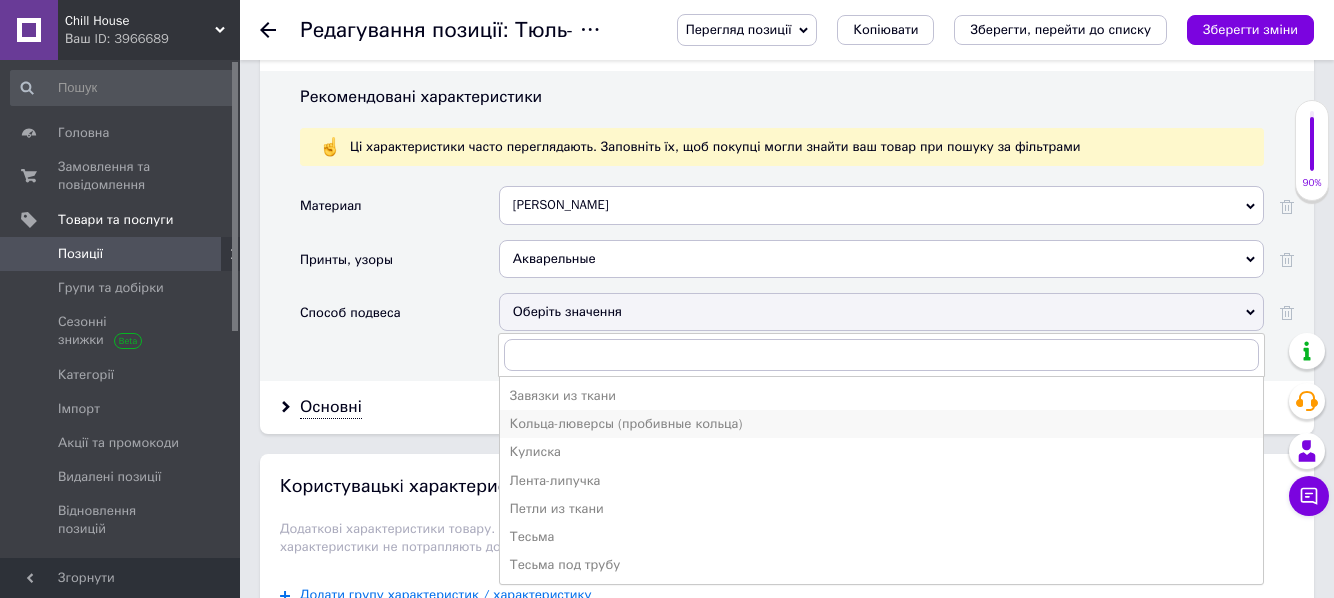 click on "Кольца-люверсы (пробивные кольца)" at bounding box center [881, 424] 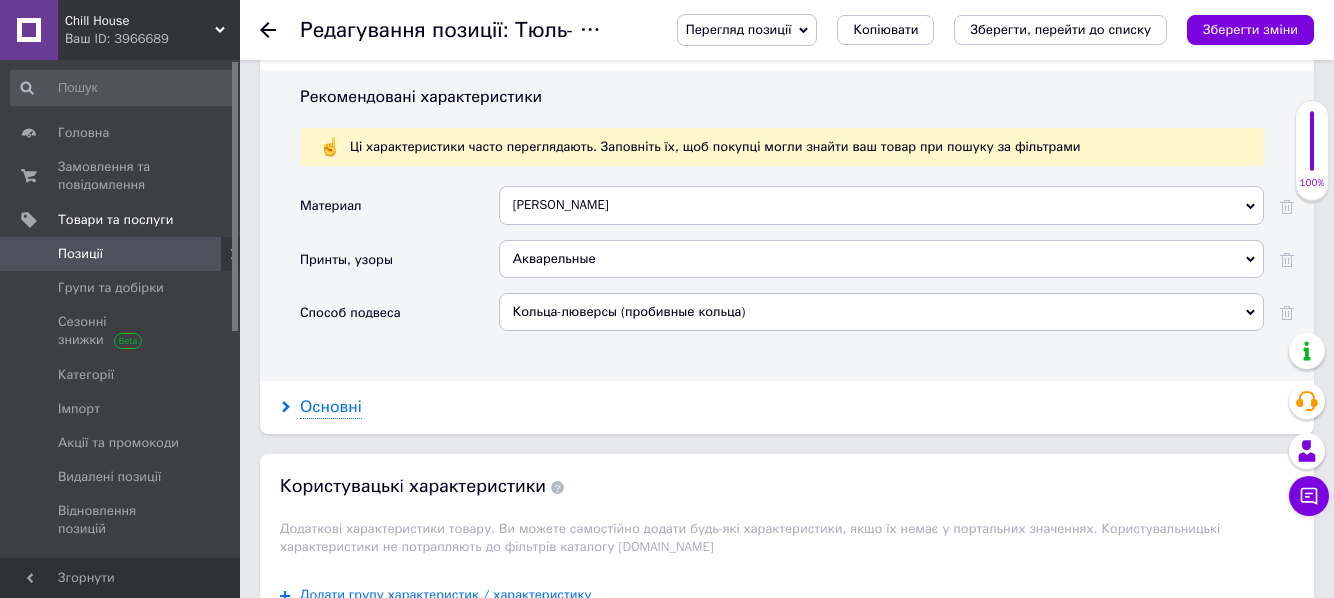 click on "Основні" at bounding box center (331, 407) 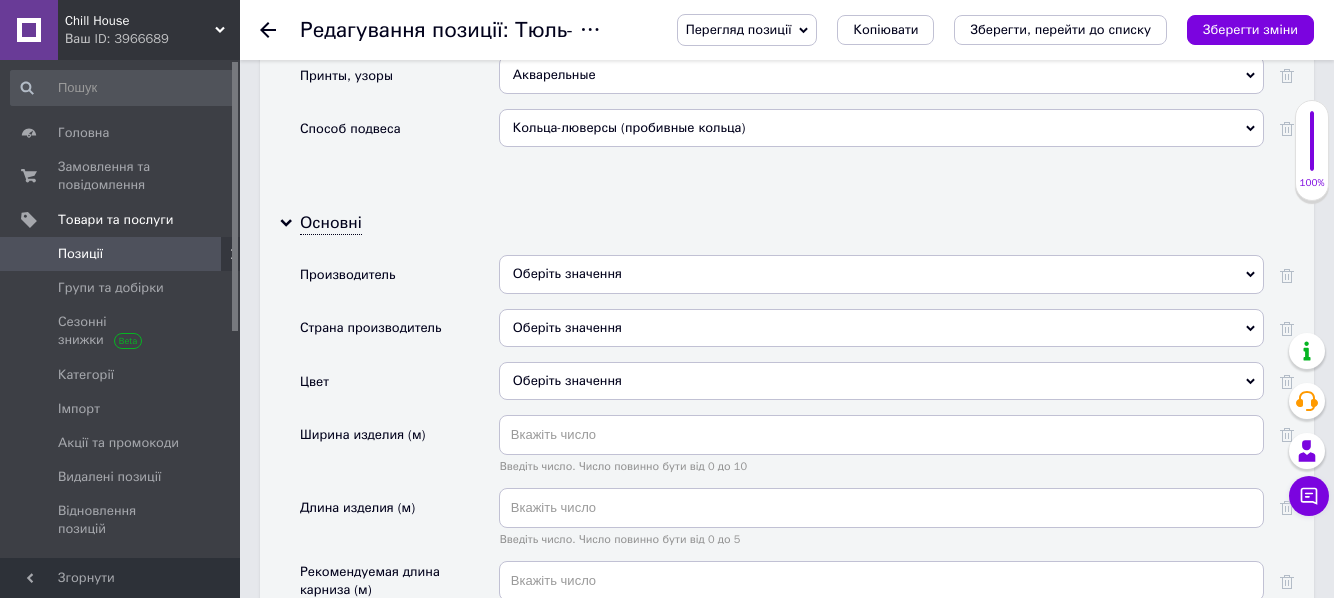 scroll, scrollTop: 1900, scrollLeft: 0, axis: vertical 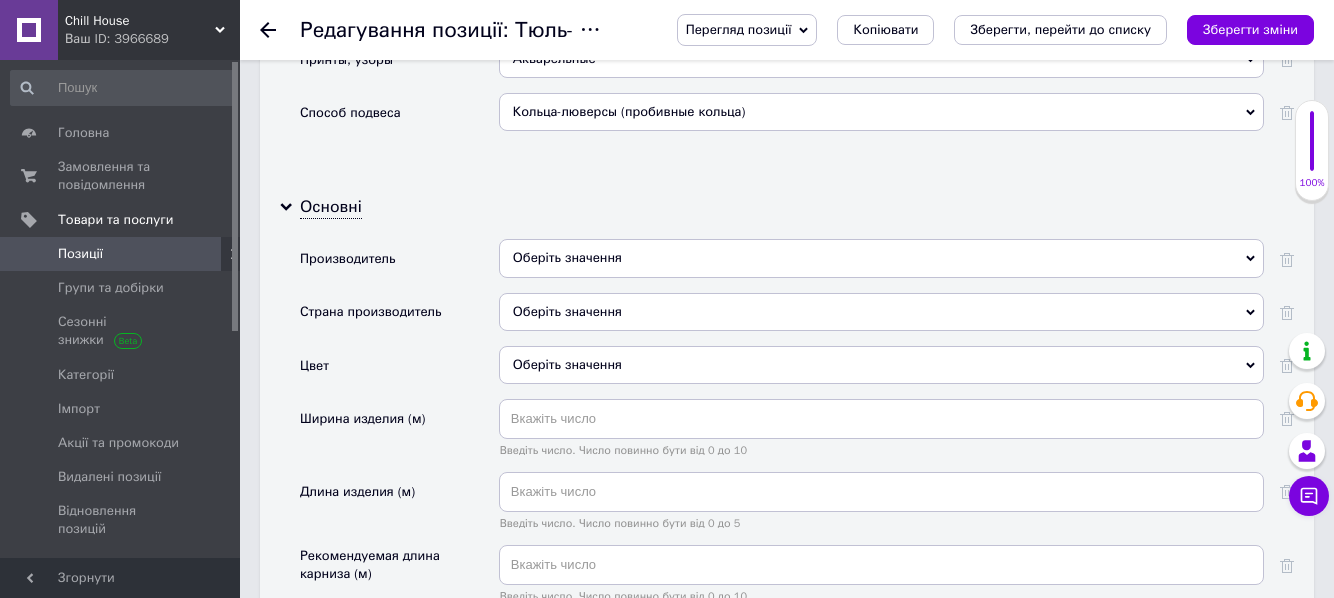 click on "Оберіть значення" at bounding box center (881, 365) 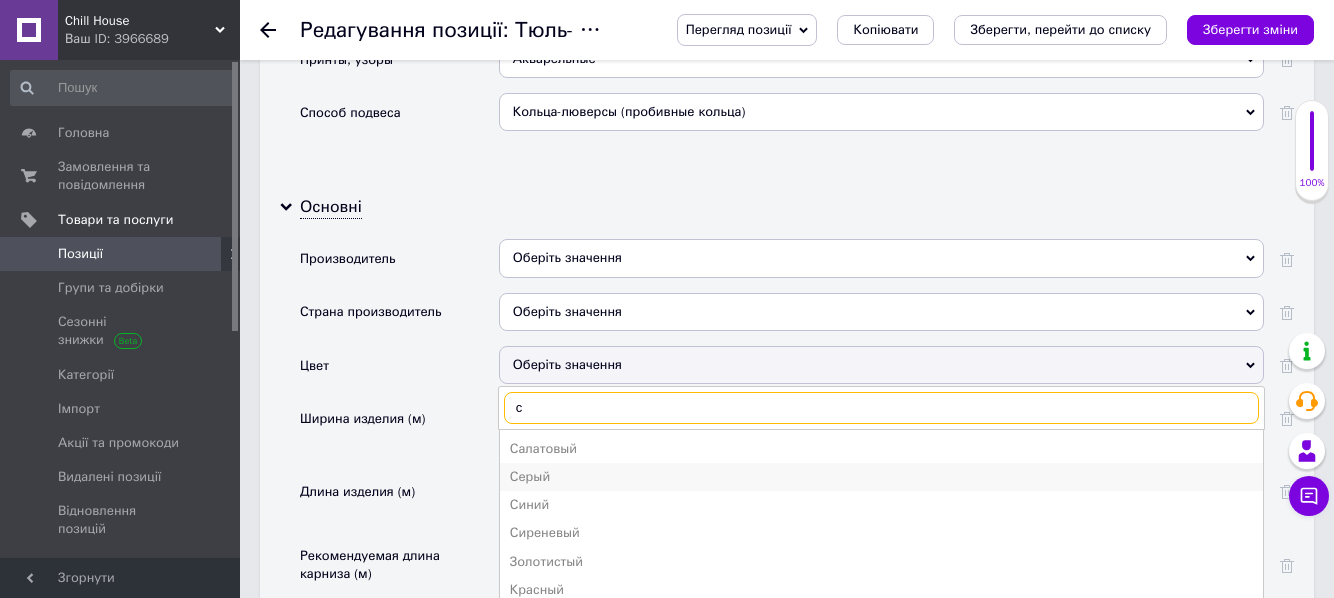 type on "с" 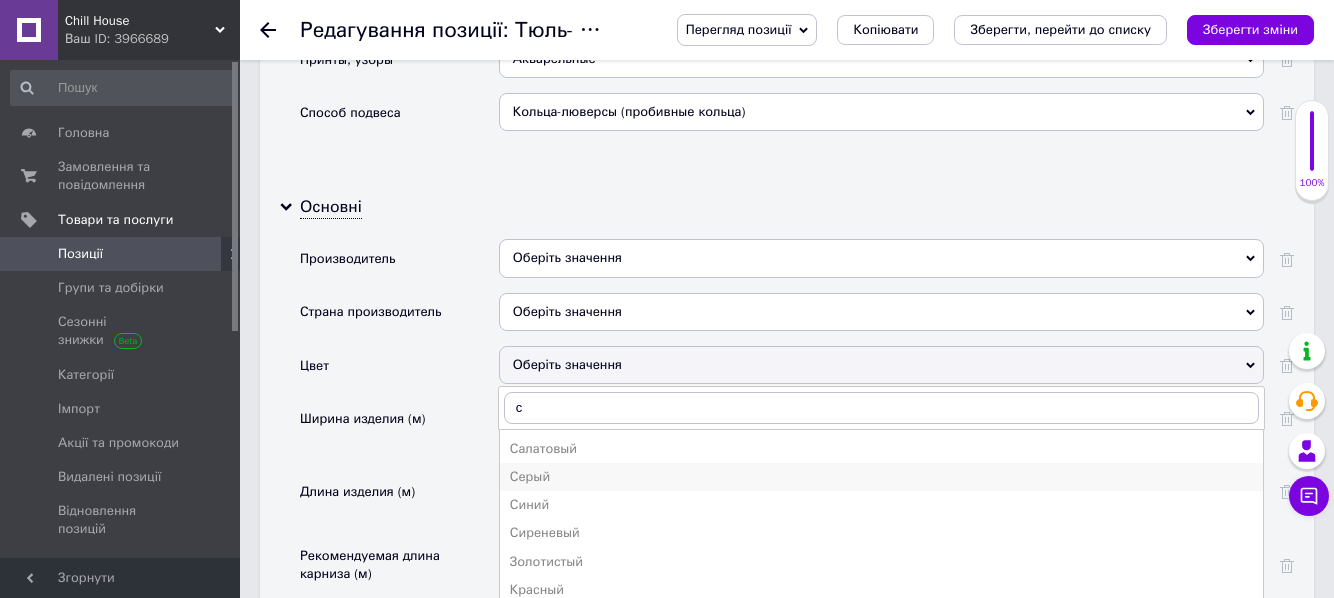 click on "Серый" at bounding box center (881, 477) 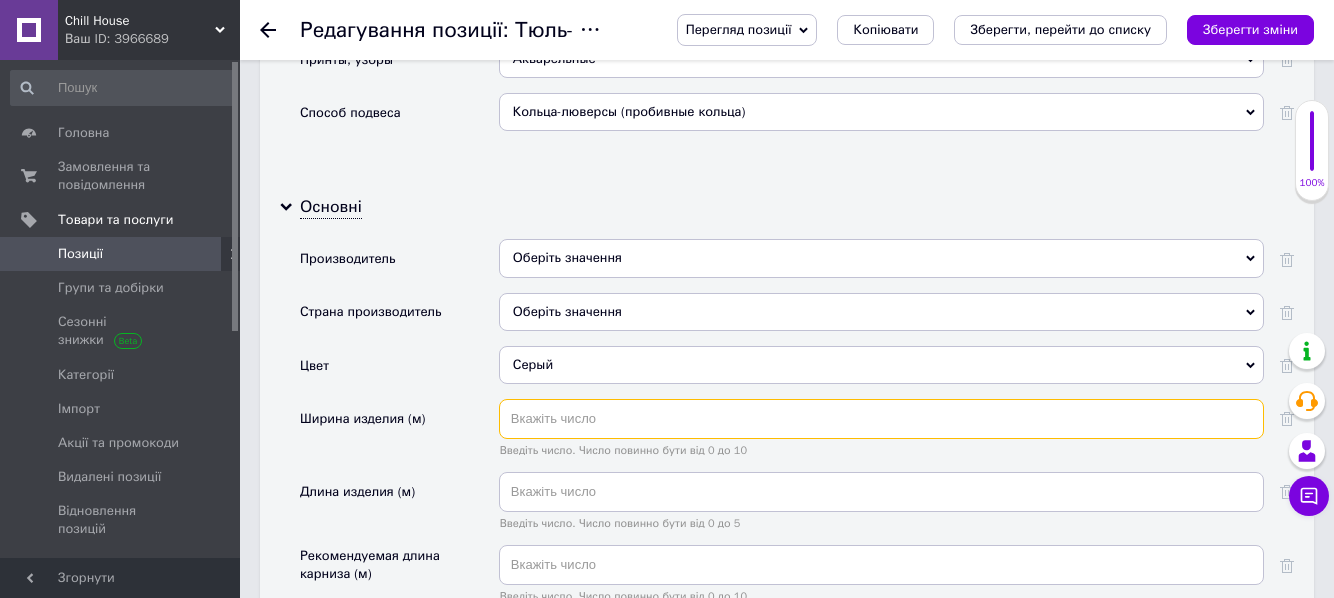 click at bounding box center (881, 419) 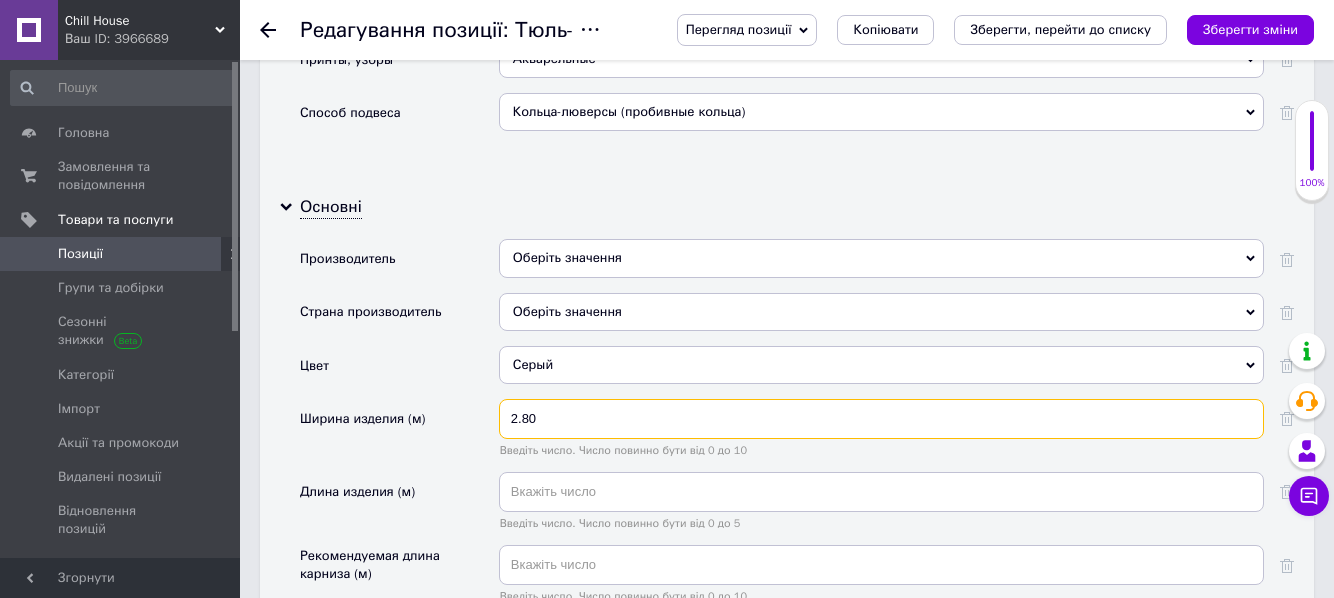 type on "2.80" 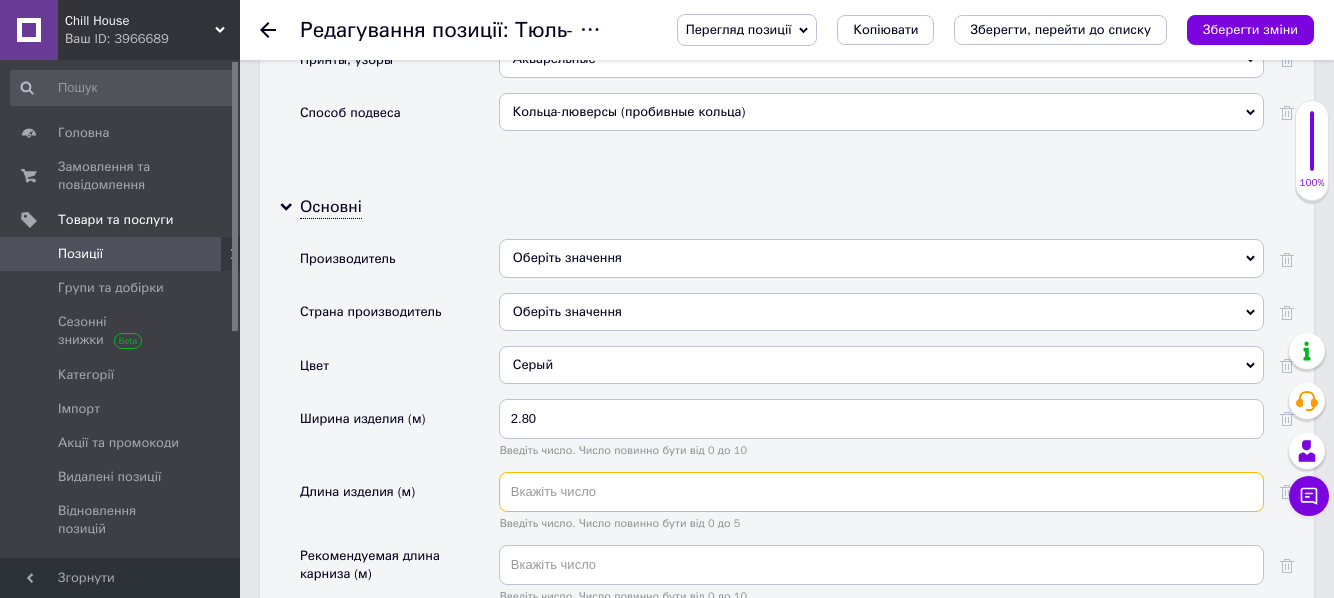 click at bounding box center [881, 492] 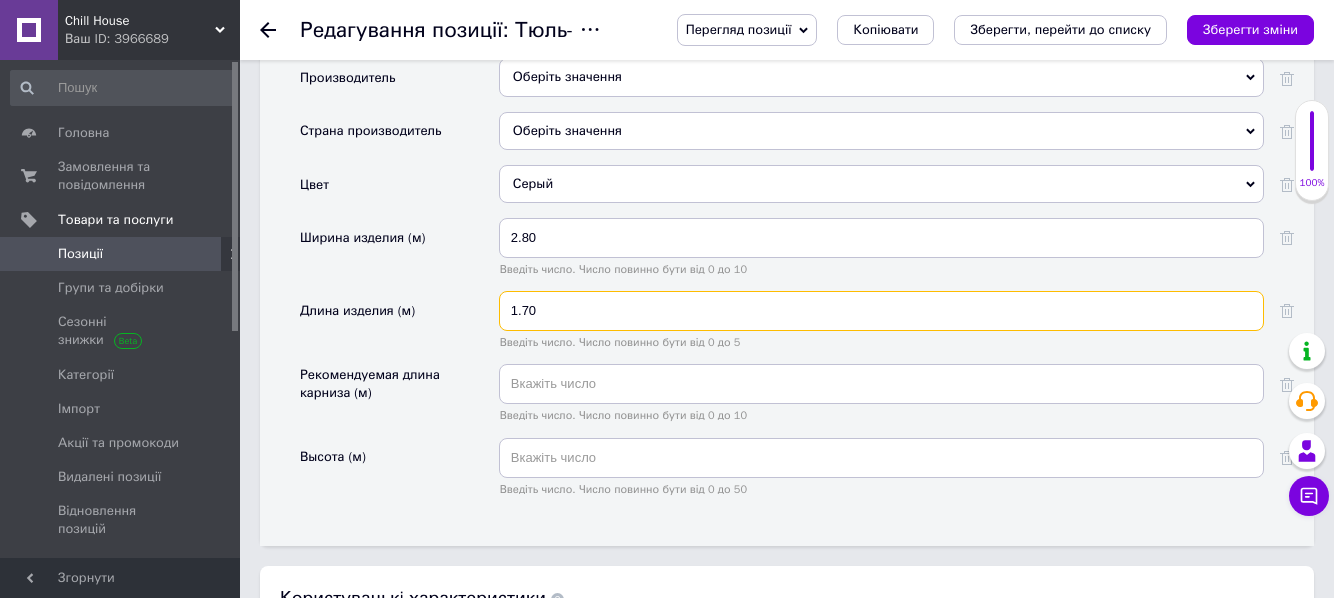 scroll, scrollTop: 2100, scrollLeft: 0, axis: vertical 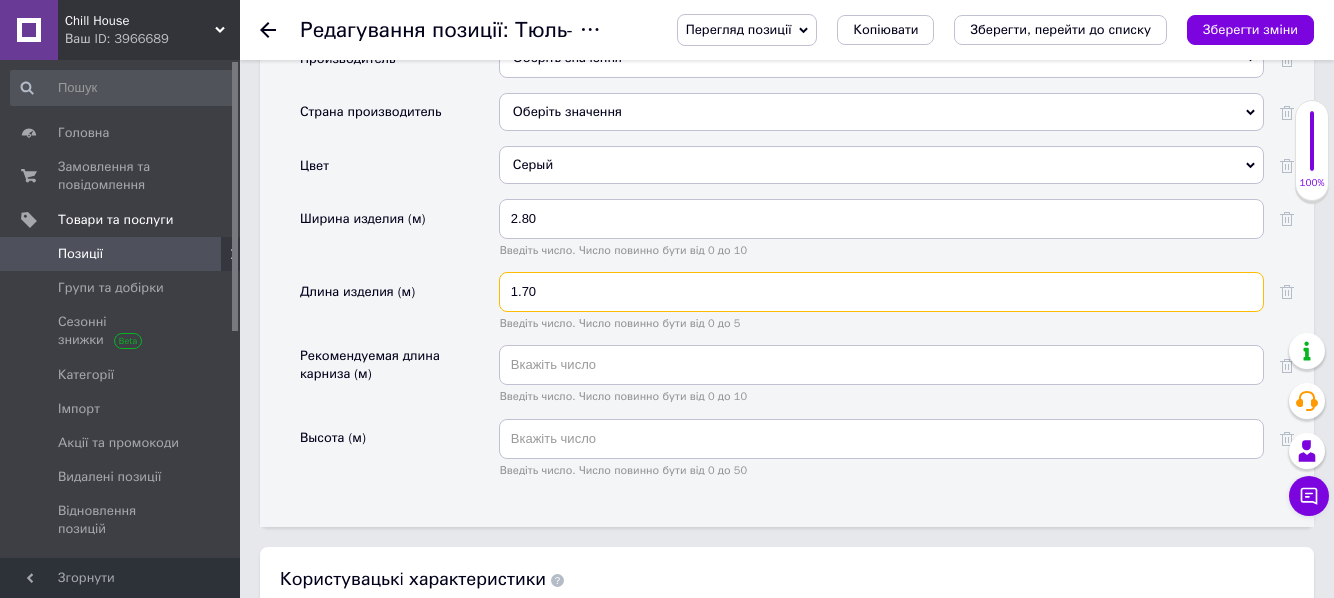 type on "1.70" 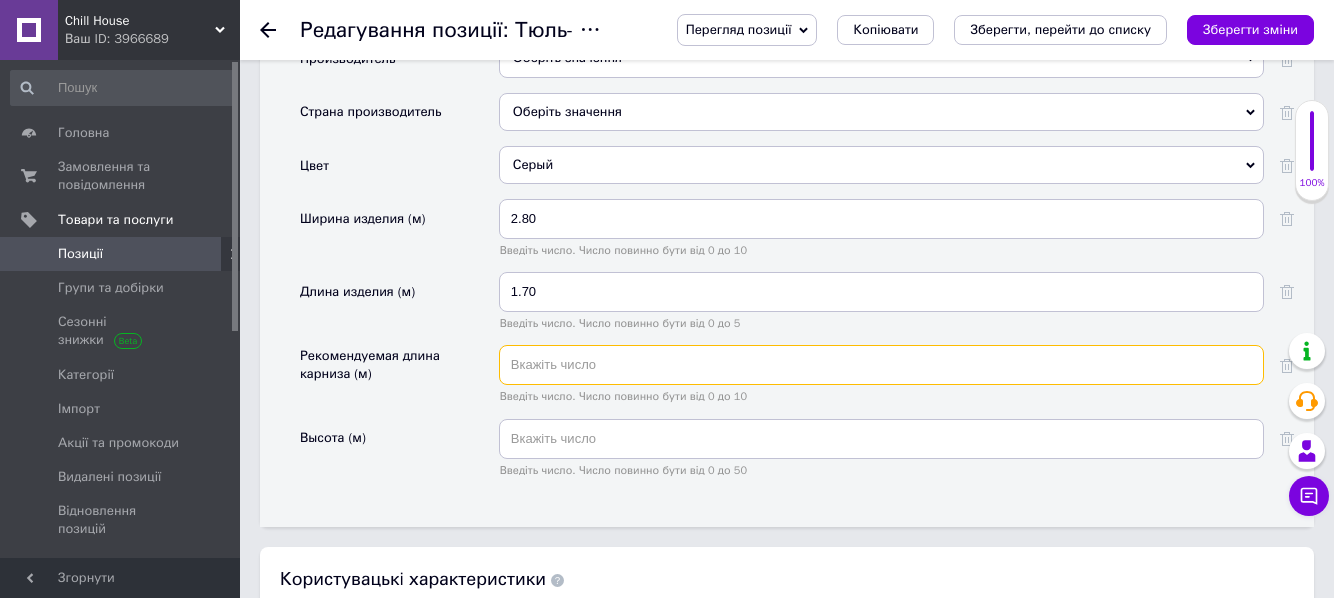 click at bounding box center [881, 365] 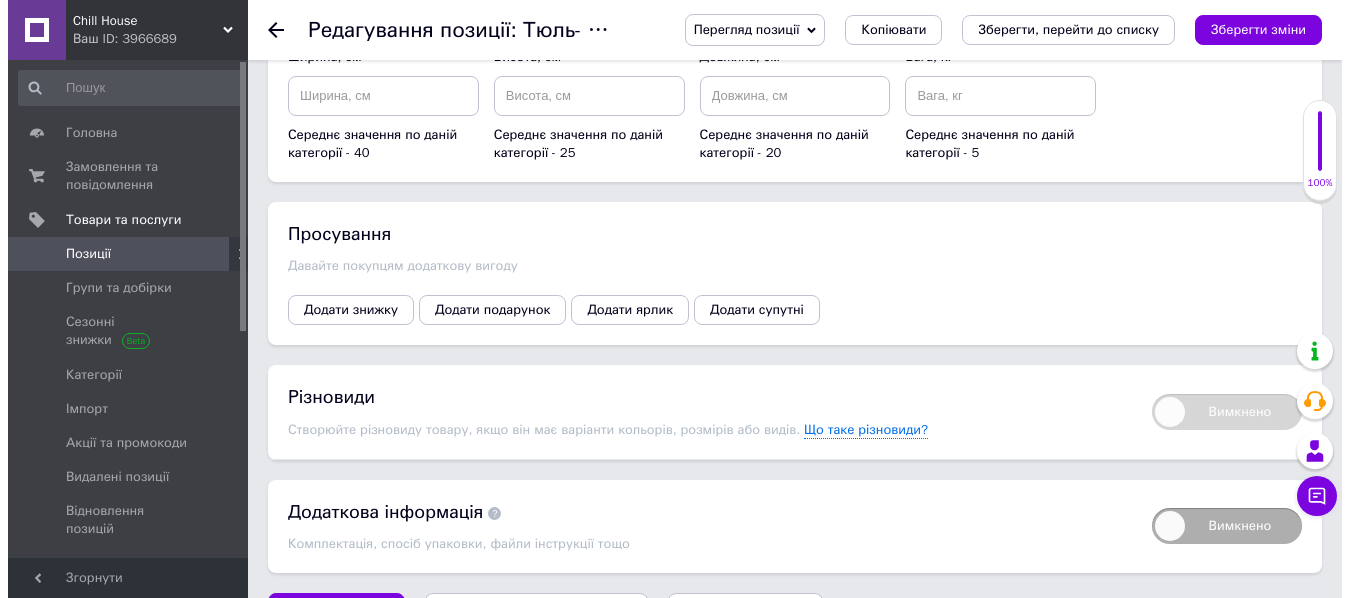 scroll, scrollTop: 2900, scrollLeft: 0, axis: vertical 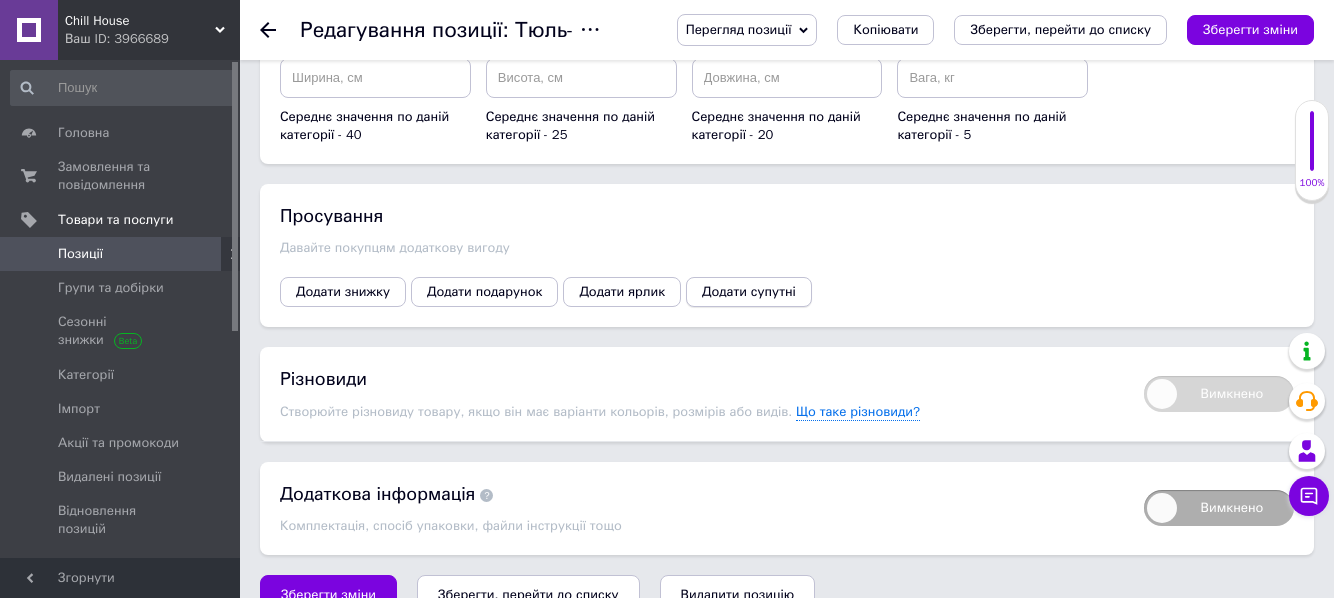 type on "1.50" 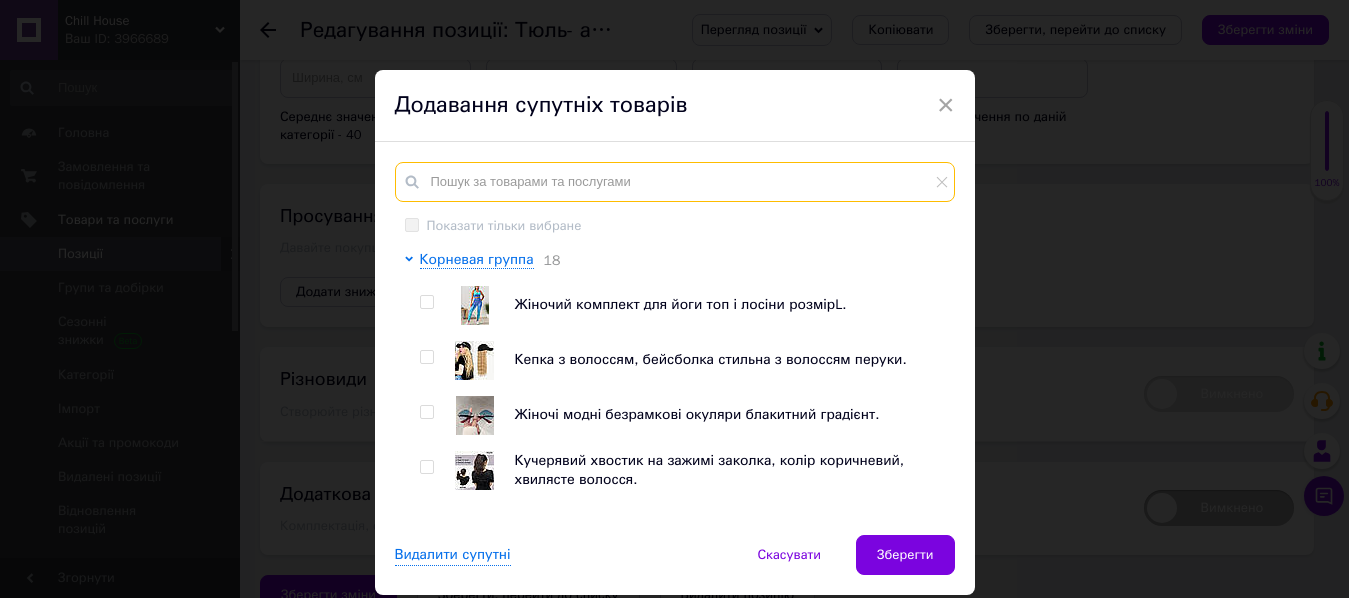 click at bounding box center (675, 182) 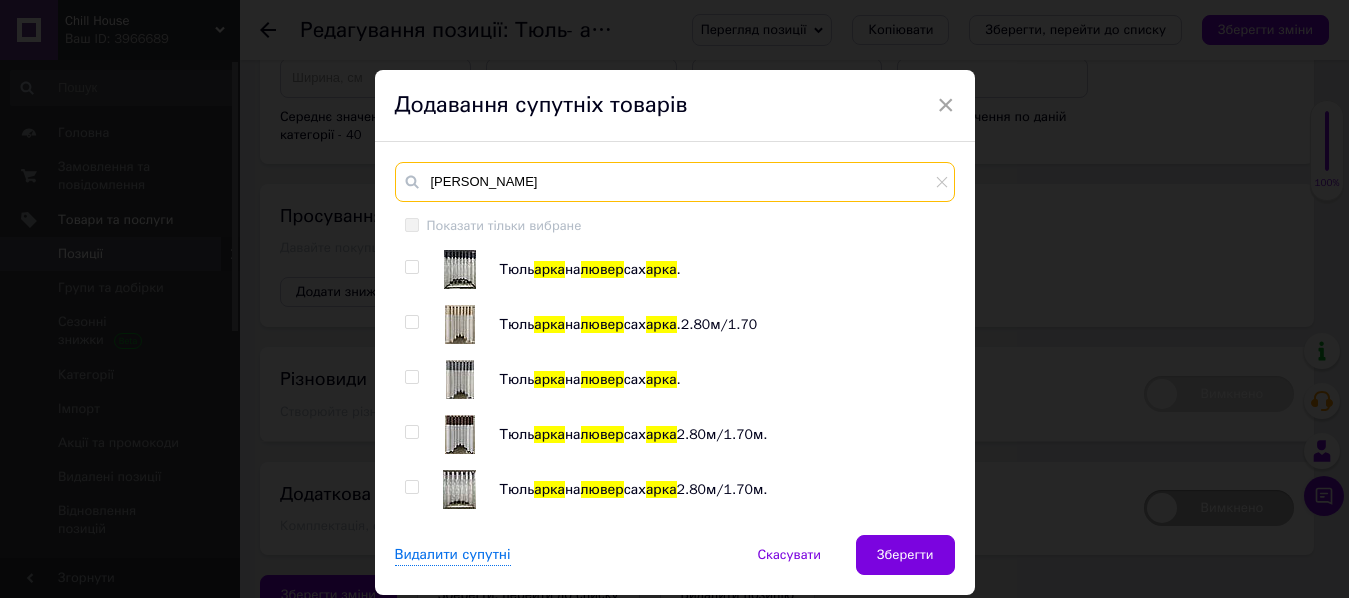 type on "[PERSON_NAME]" 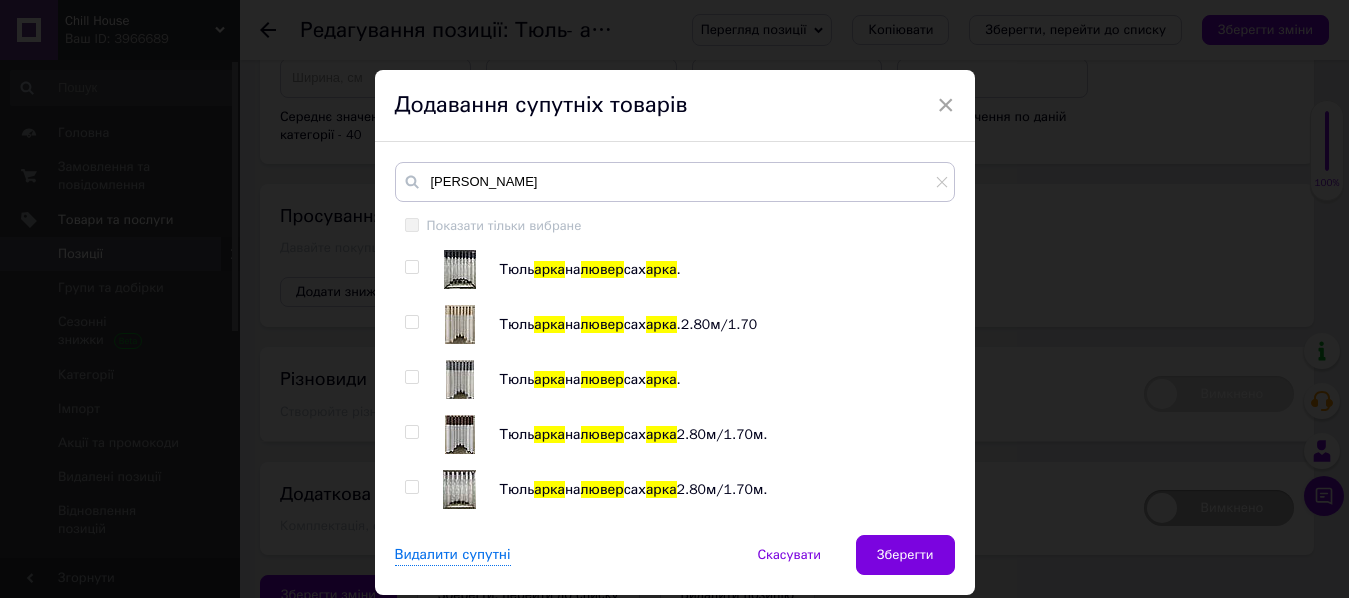 click at bounding box center [411, 267] 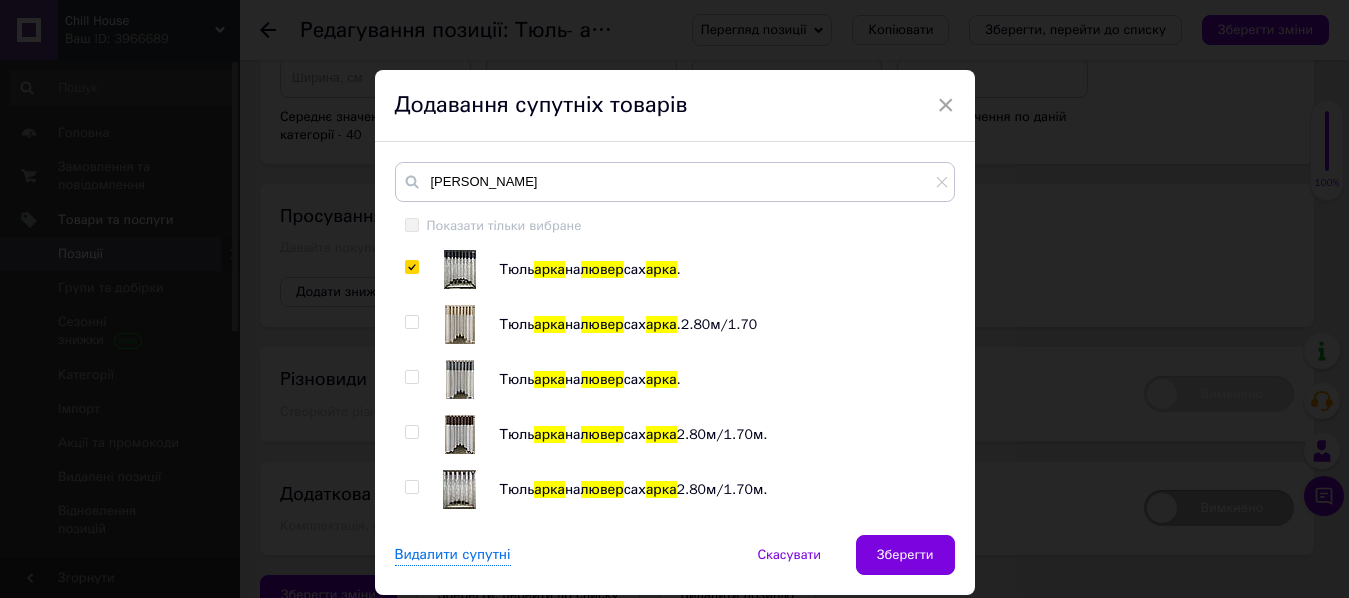 checkbox on "true" 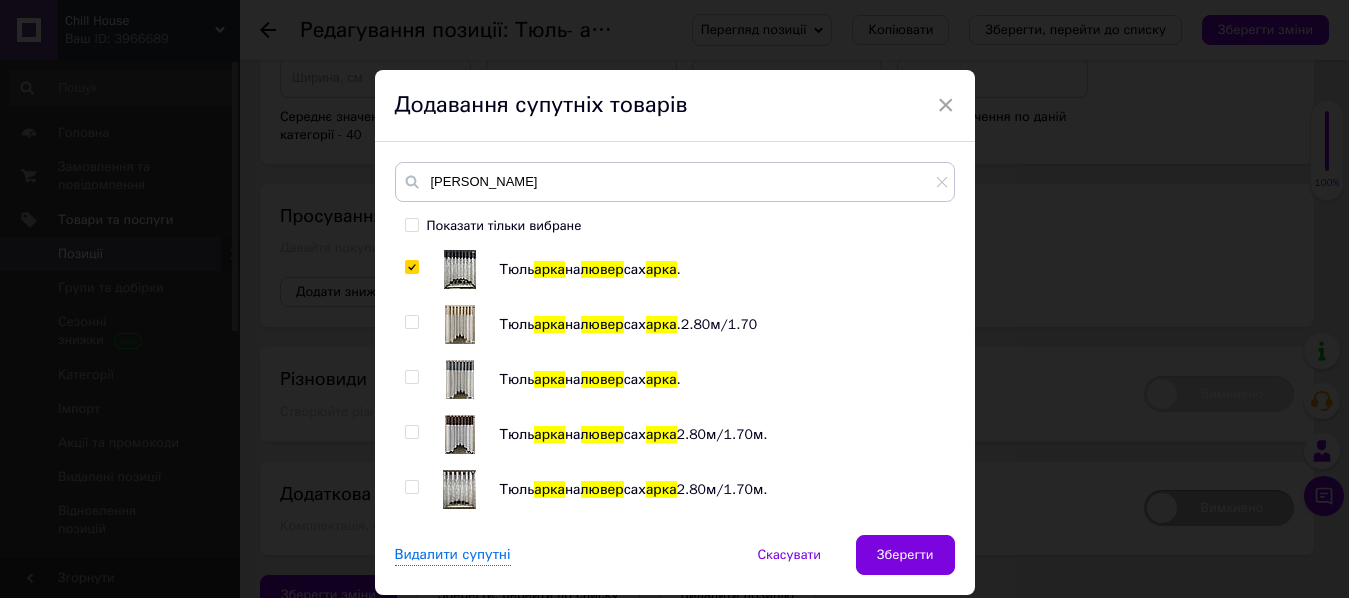 click at bounding box center [411, 322] 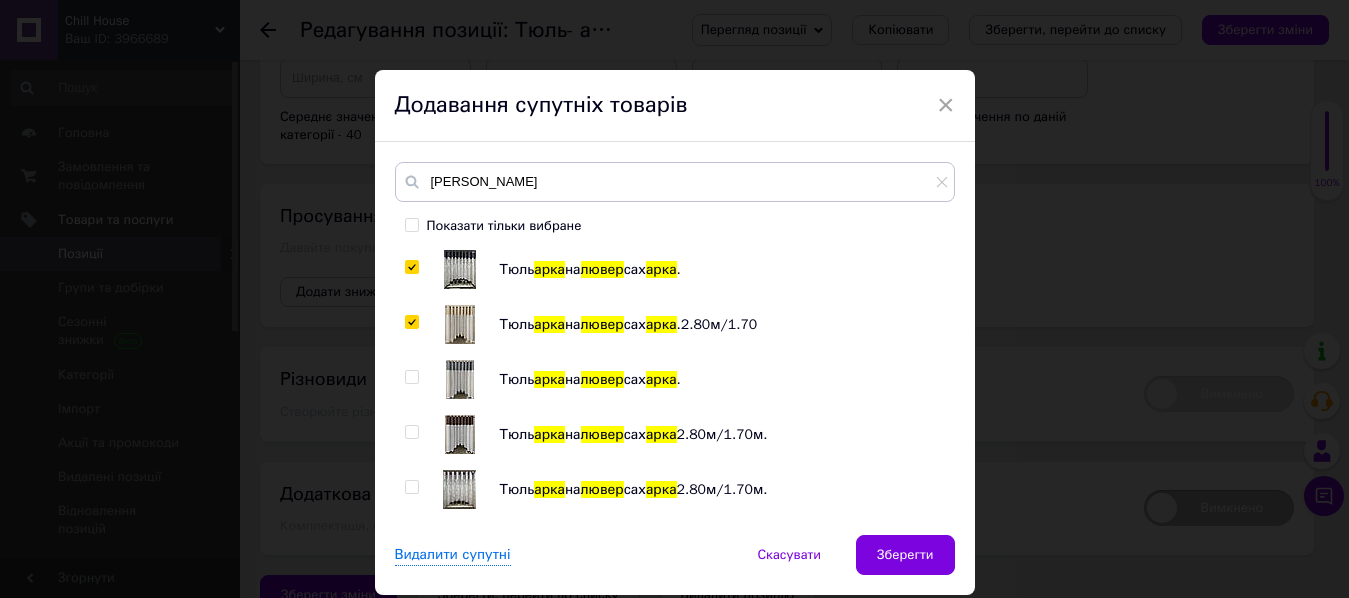 checkbox on "true" 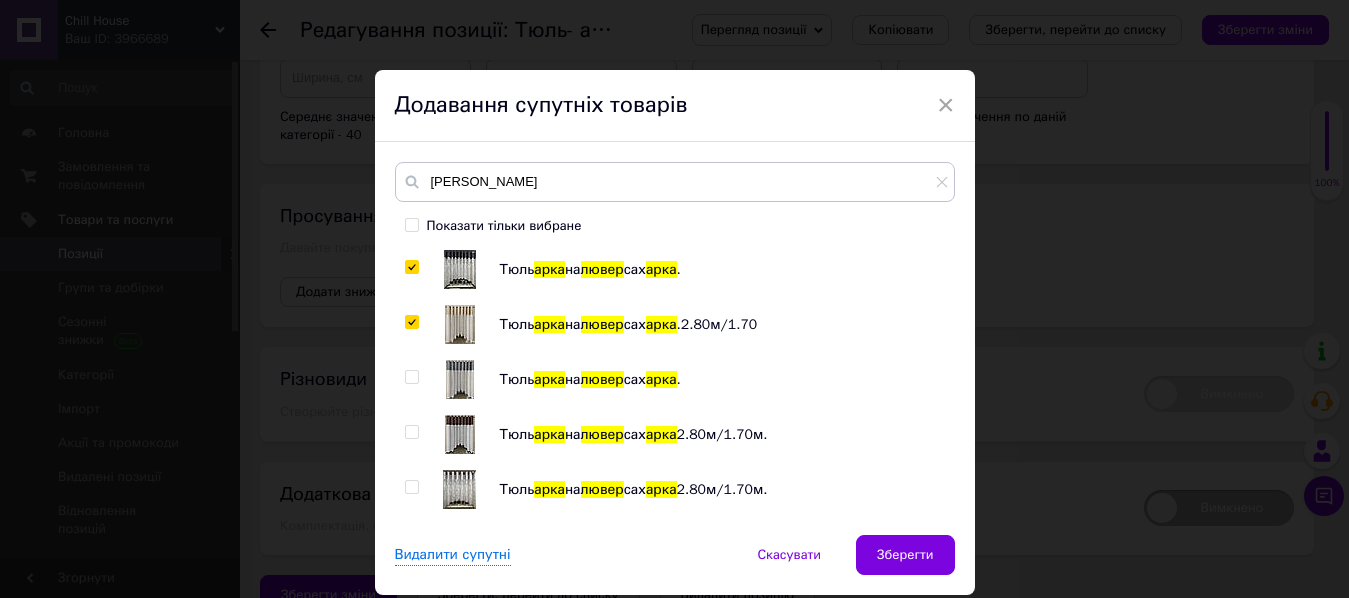 click at bounding box center (411, 377) 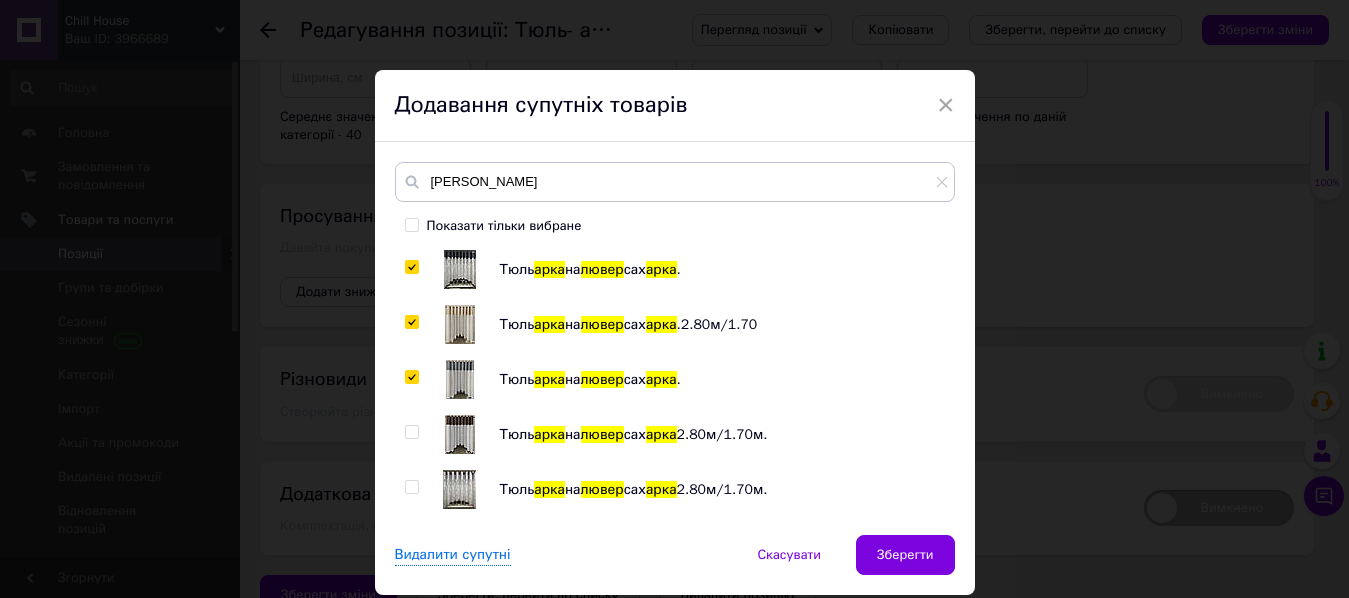 checkbox on "true" 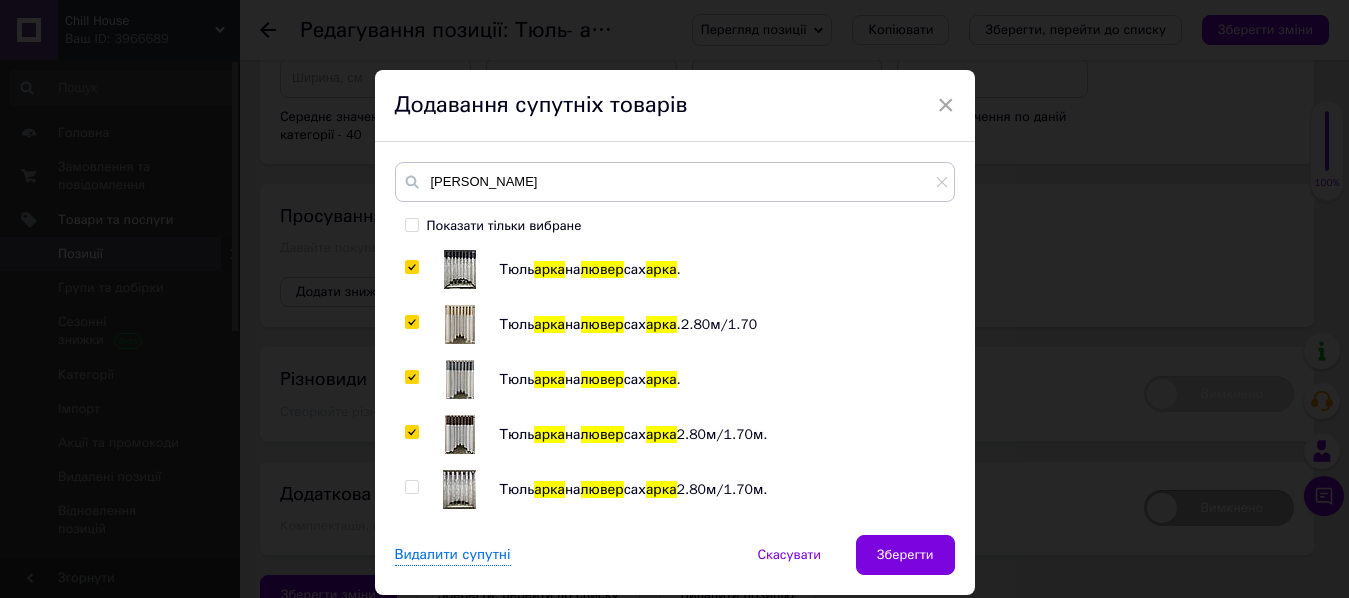 checkbox on "true" 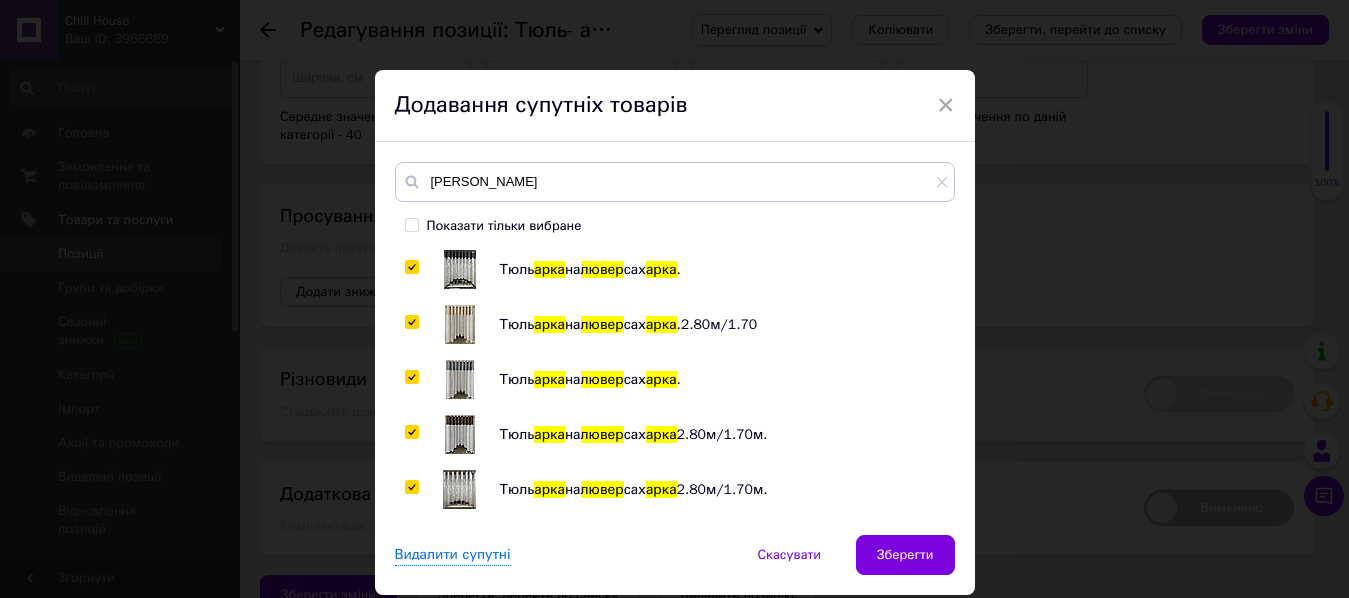 checkbox on "true" 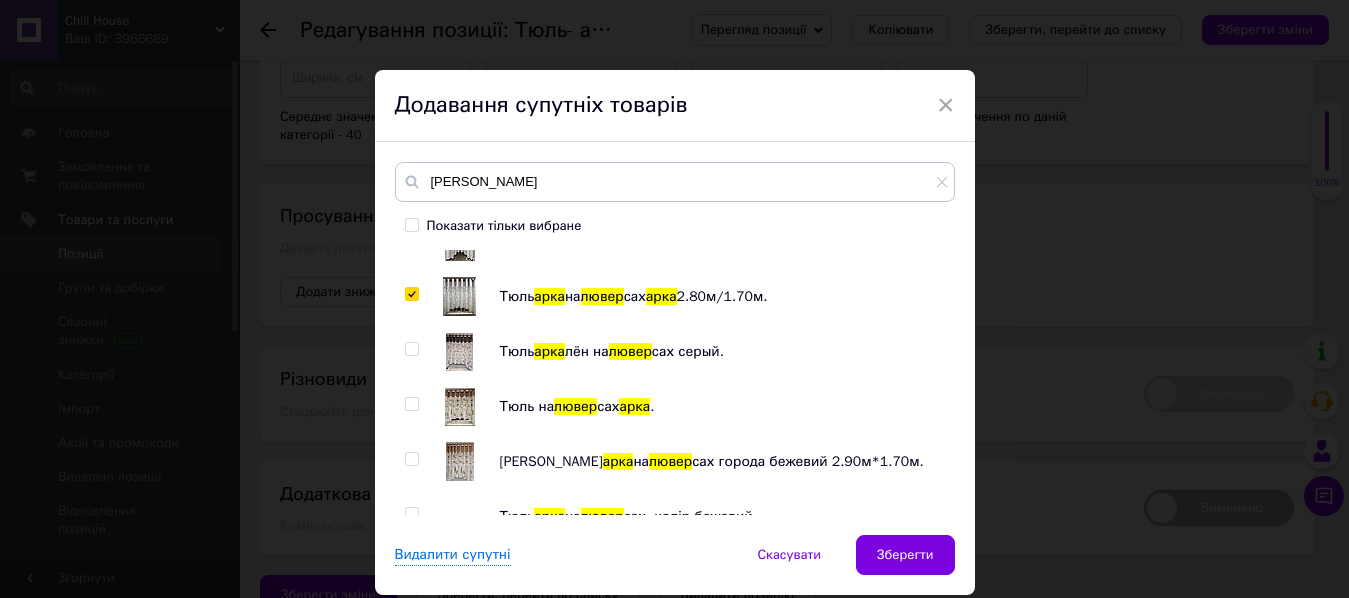 scroll, scrollTop: 200, scrollLeft: 0, axis: vertical 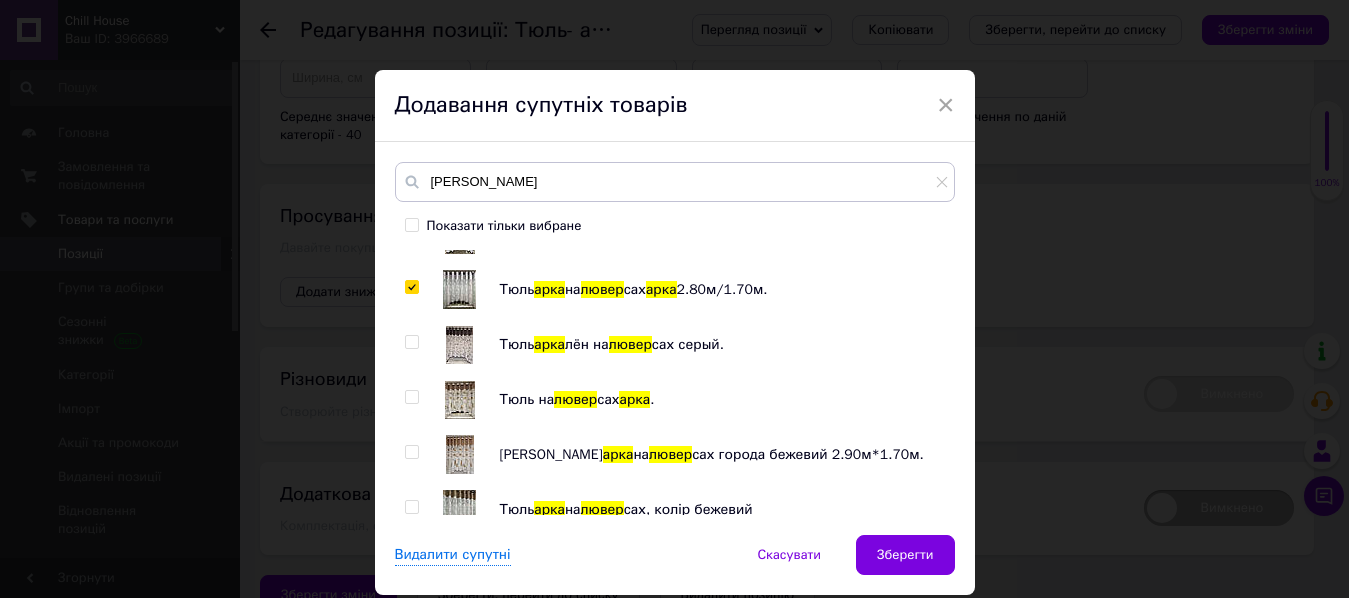 drag, startPoint x: 407, startPoint y: 339, endPoint x: 401, endPoint y: 375, distance: 36.496574 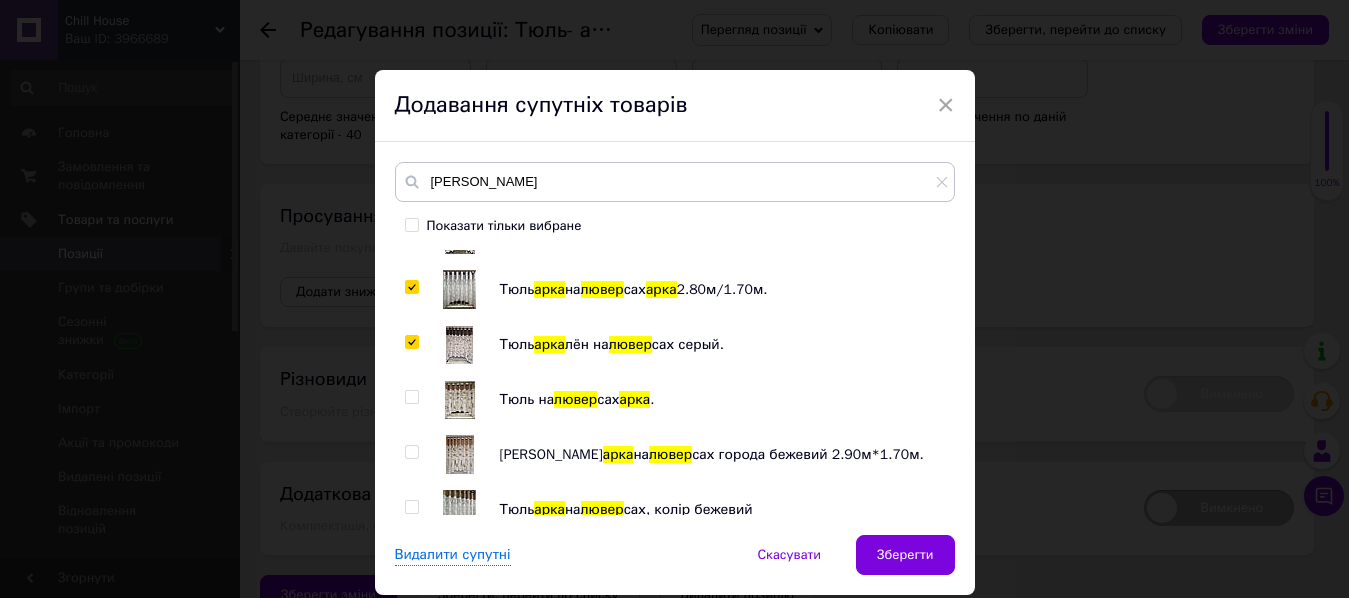 checkbox on "true" 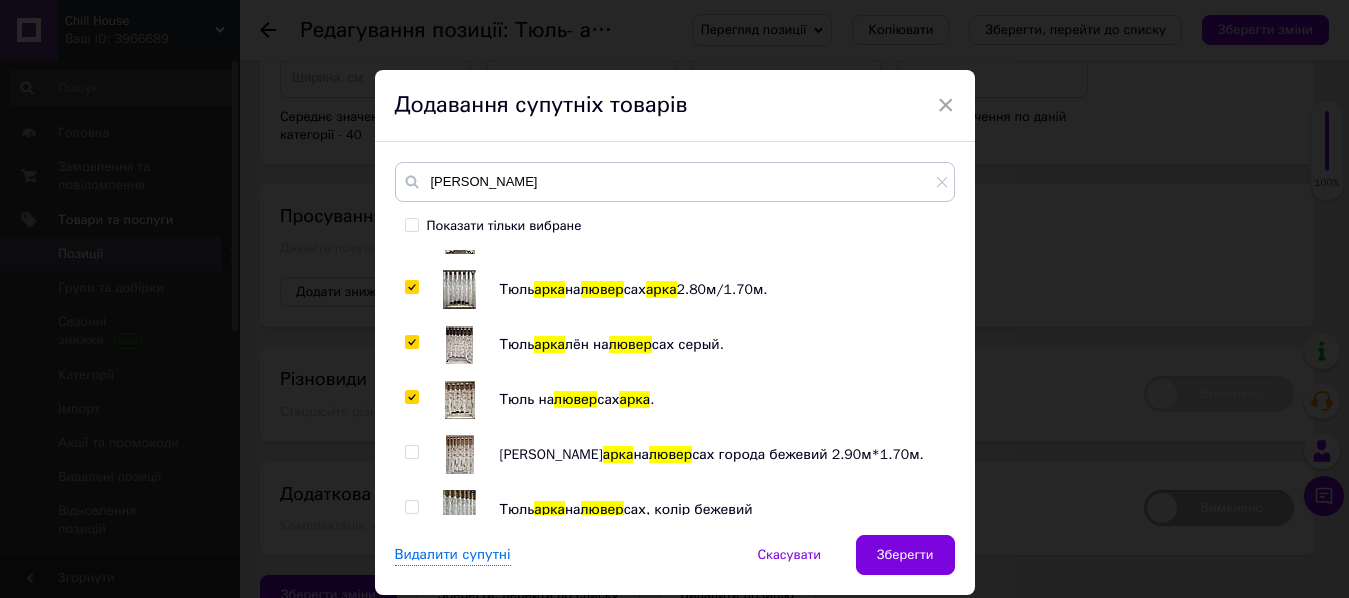 checkbox on "true" 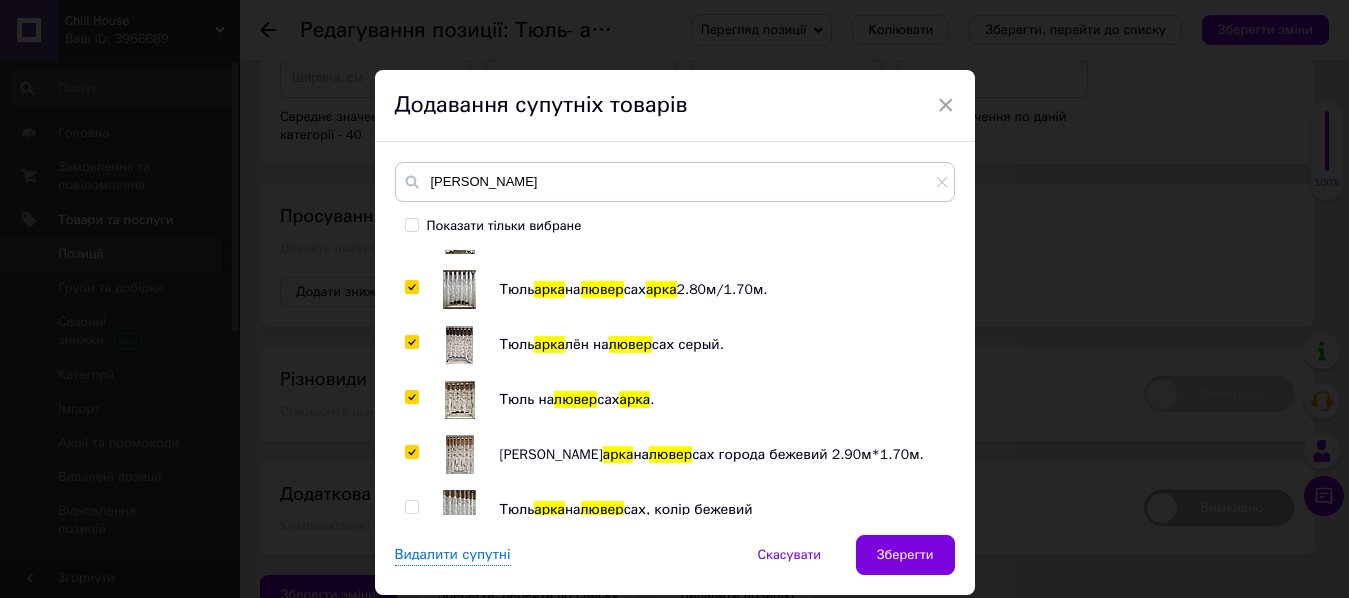 checkbox on "true" 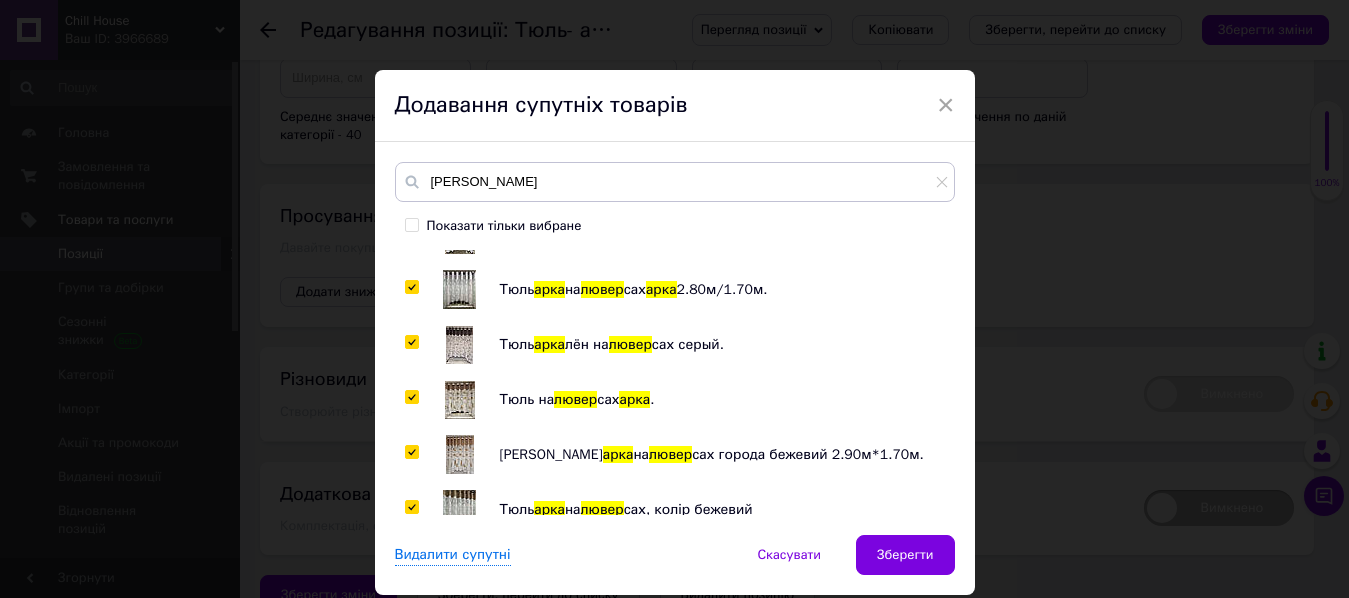 checkbox on "true" 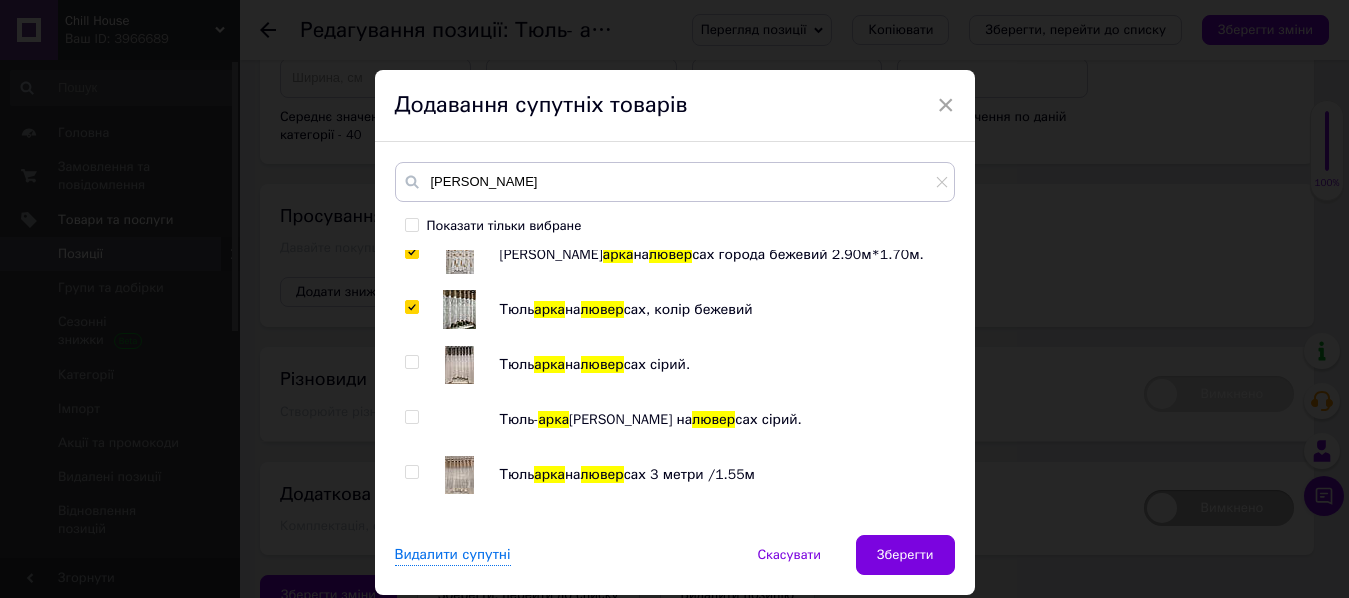 scroll, scrollTop: 500, scrollLeft: 0, axis: vertical 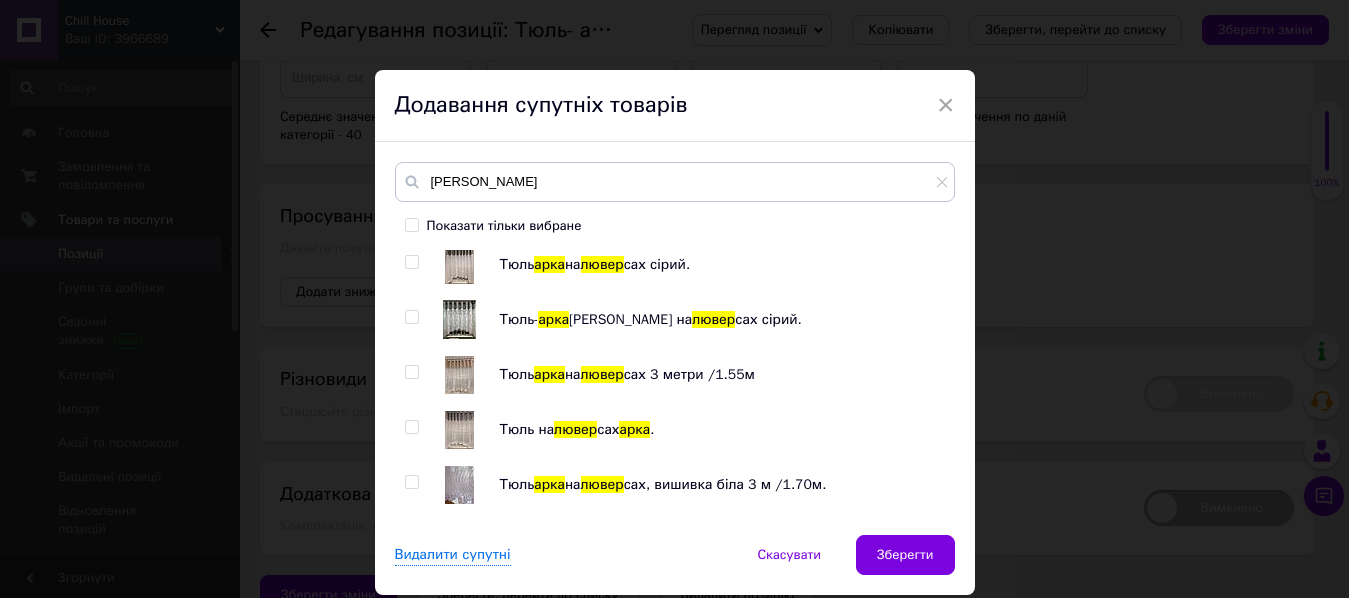 click at bounding box center [411, 317] 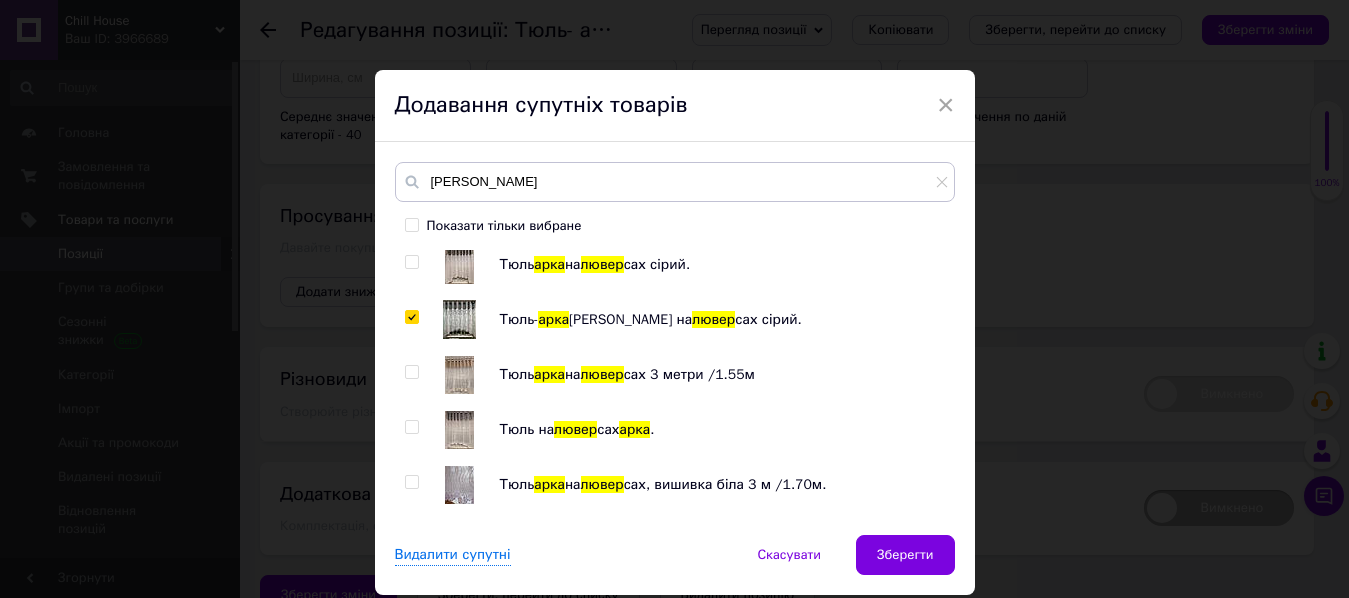 checkbox on "true" 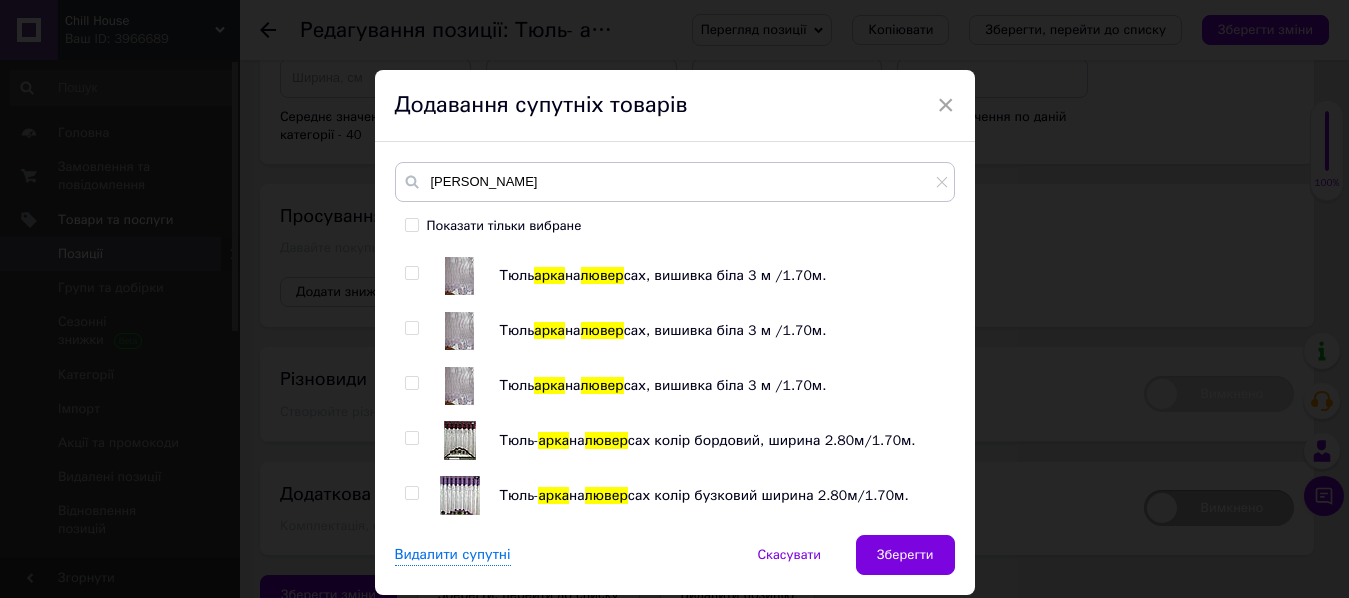 scroll, scrollTop: 765, scrollLeft: 0, axis: vertical 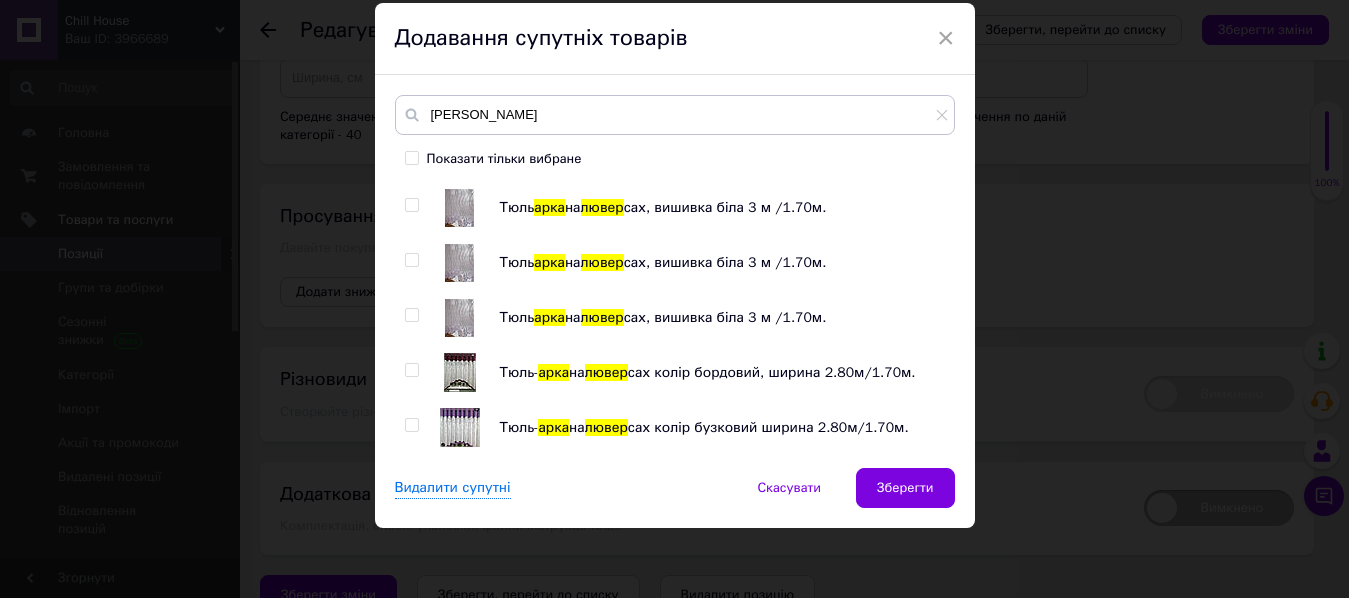 drag, startPoint x: 406, startPoint y: 422, endPoint x: 412, endPoint y: 406, distance: 17.088007 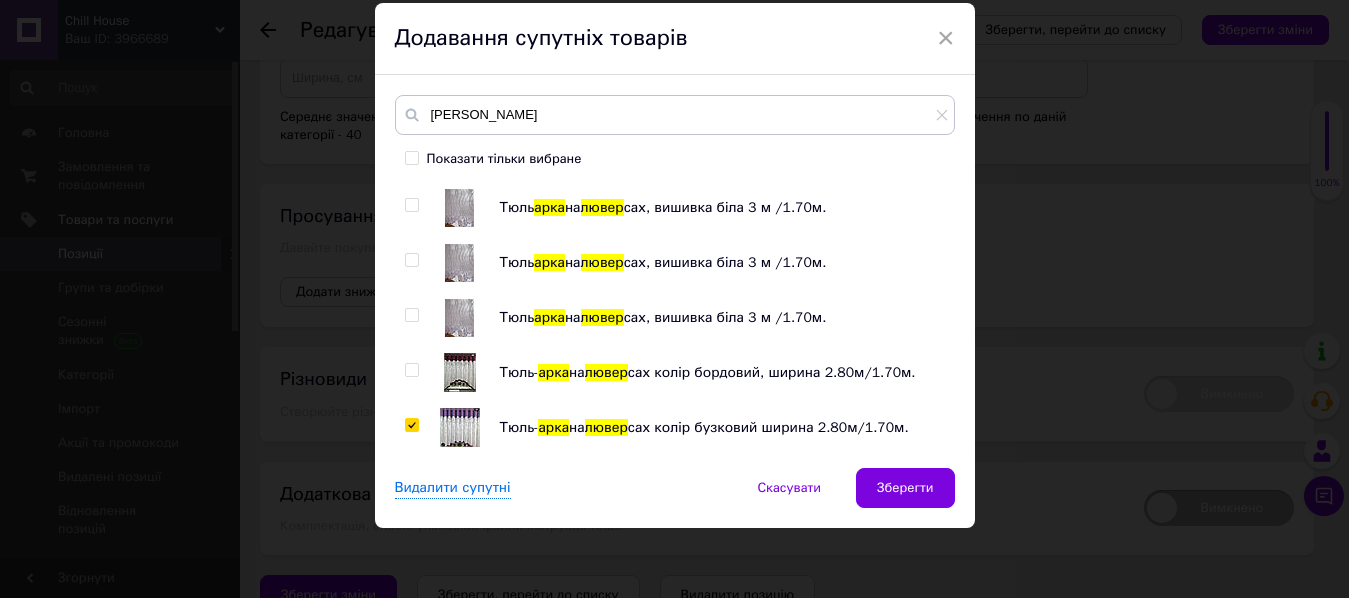 checkbox on "true" 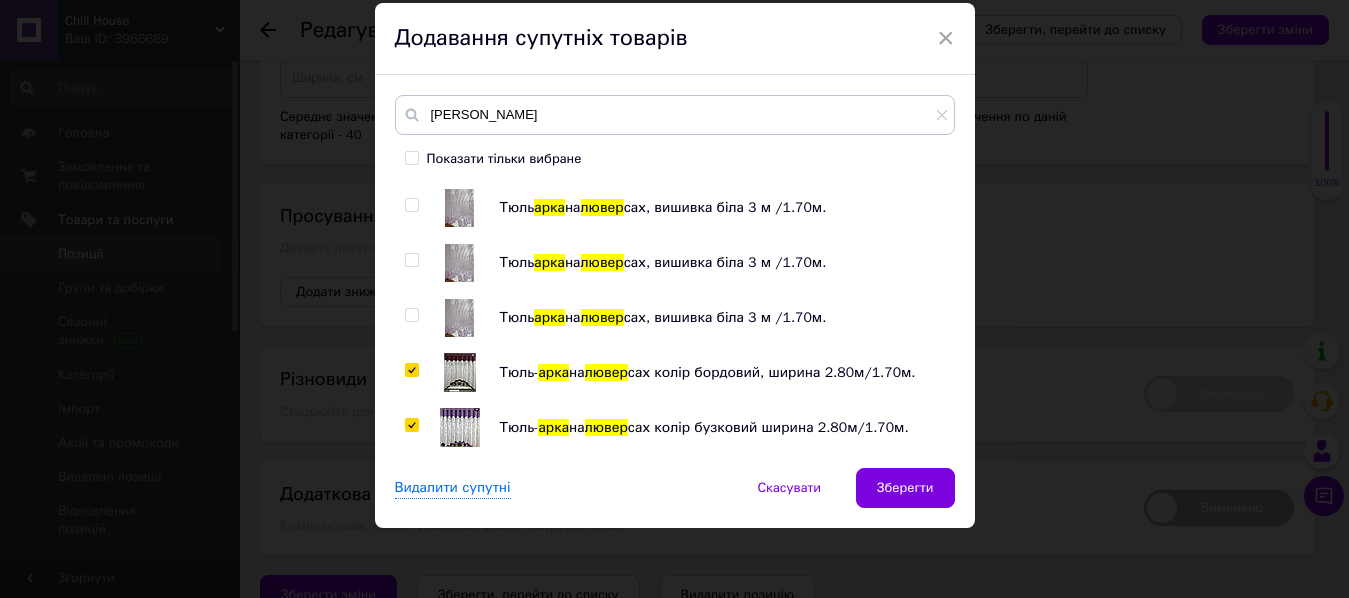 checkbox on "true" 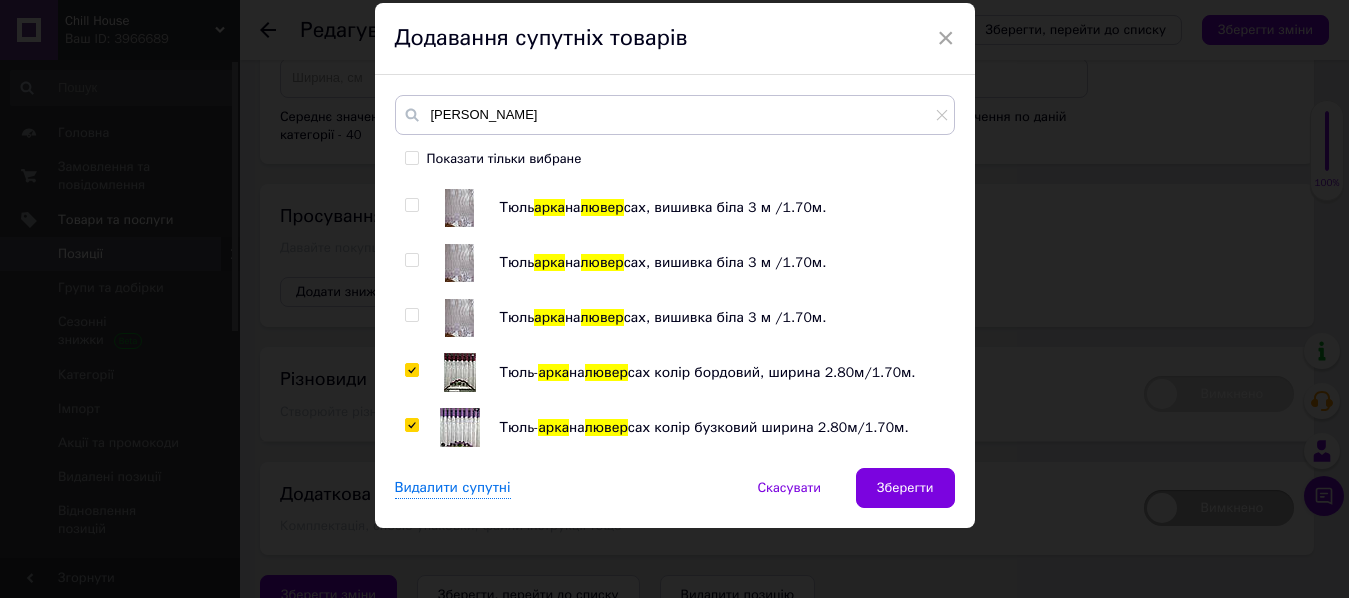 click on "Зберегти" at bounding box center [905, 488] 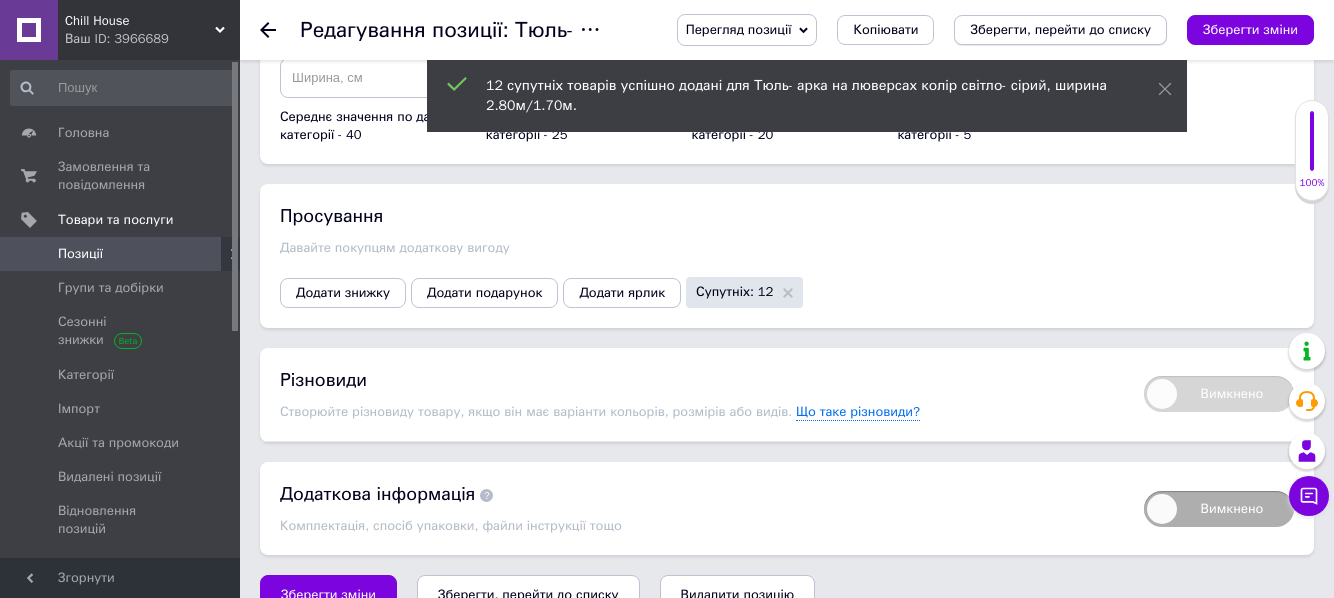 click on "Зберегти, перейти до списку" at bounding box center (1060, 29) 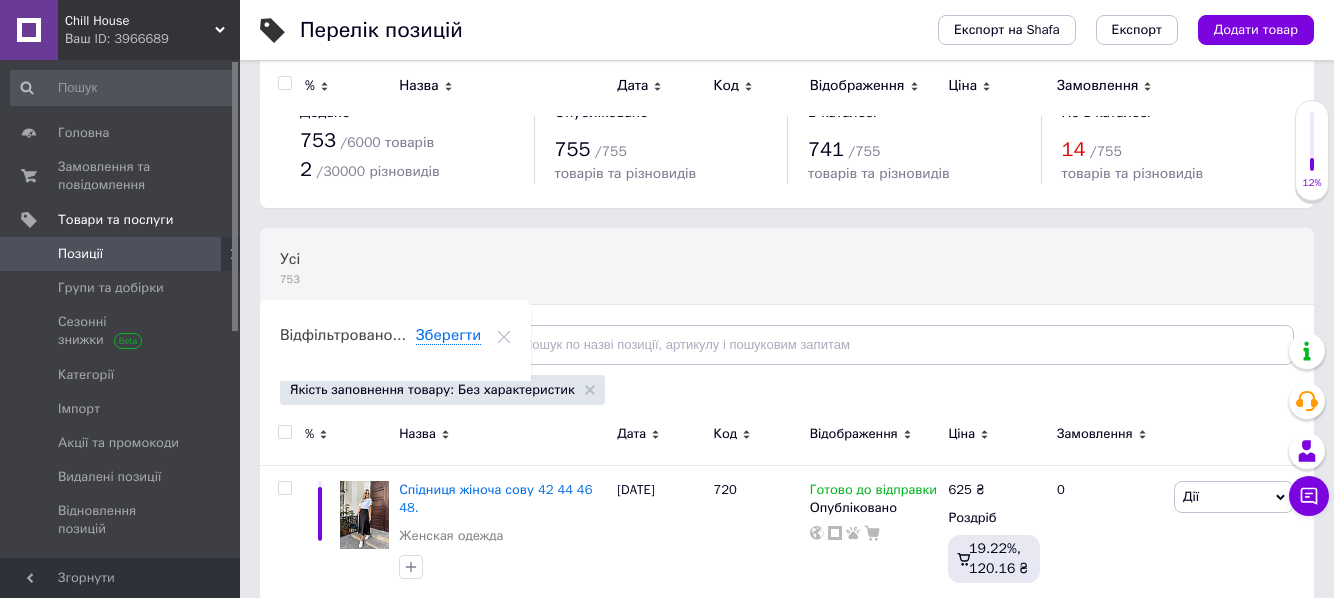 scroll, scrollTop: 0, scrollLeft: 0, axis: both 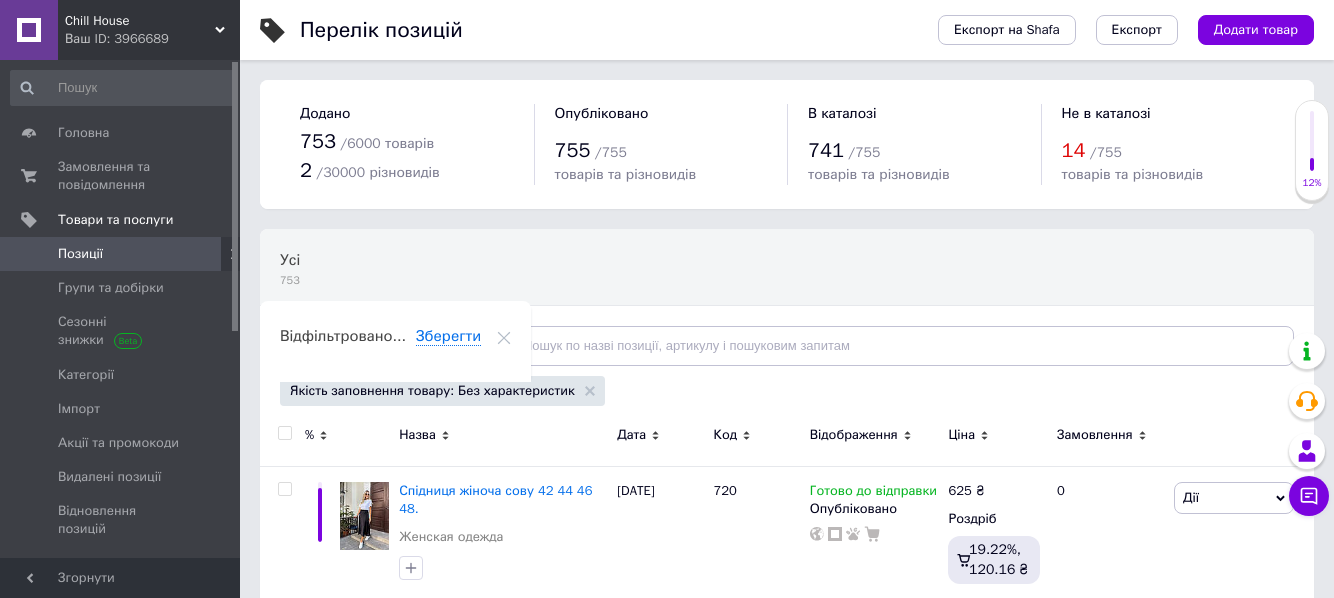 click 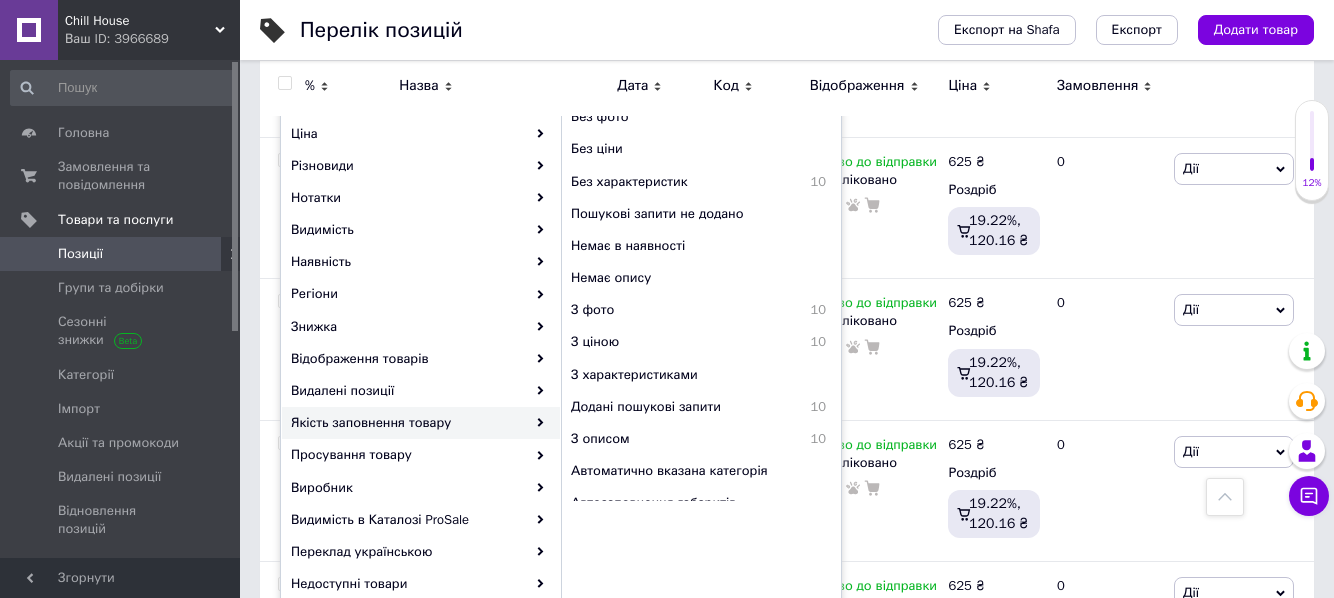 scroll, scrollTop: 300, scrollLeft: 0, axis: vertical 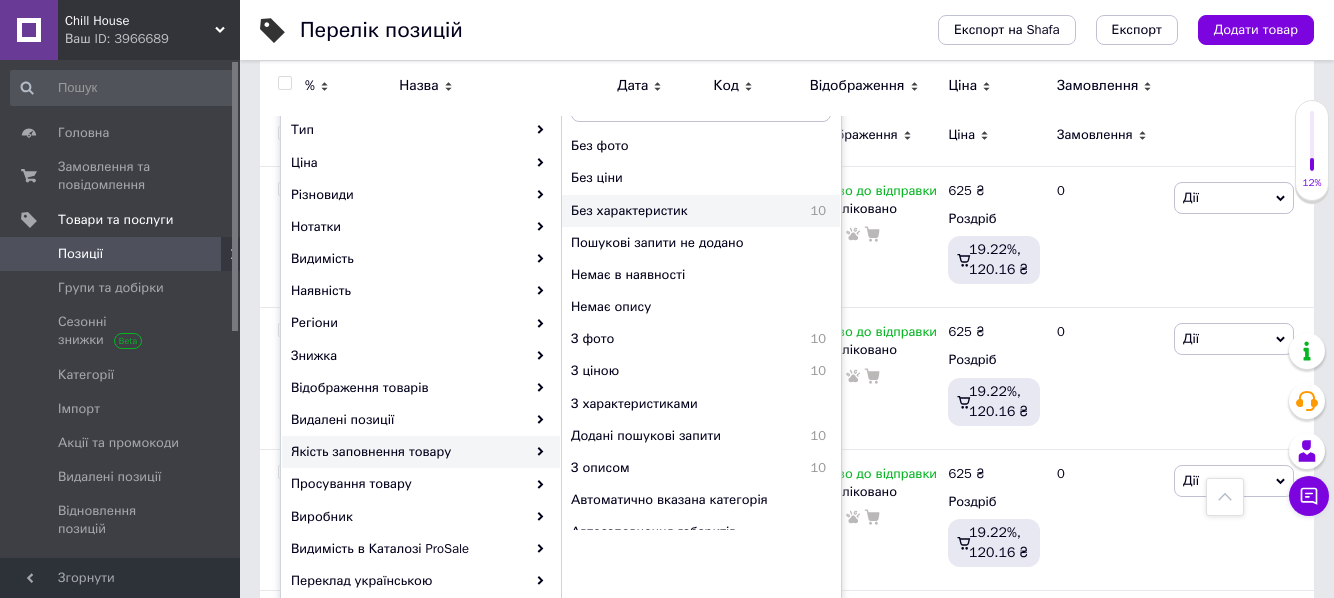 click on "Без характеристик" at bounding box center [675, 211] 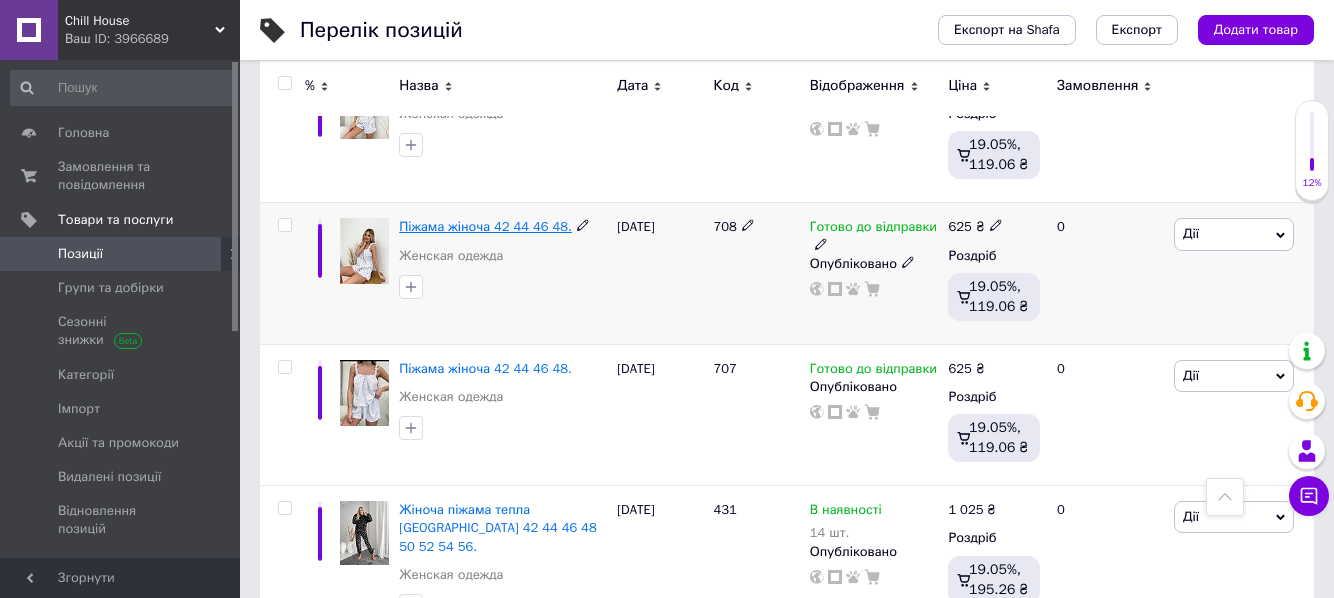 scroll, scrollTop: 1302, scrollLeft: 0, axis: vertical 